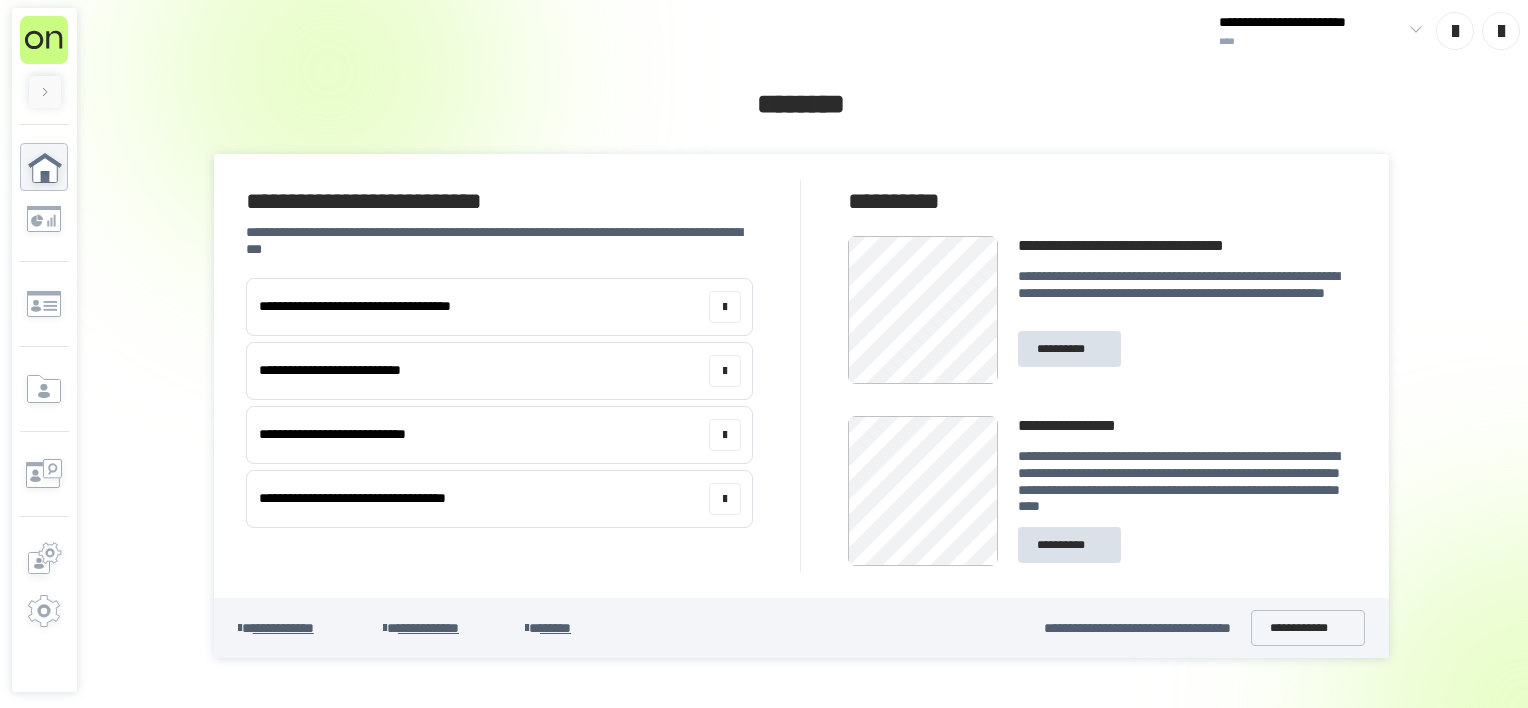 scroll, scrollTop: 0, scrollLeft: 0, axis: both 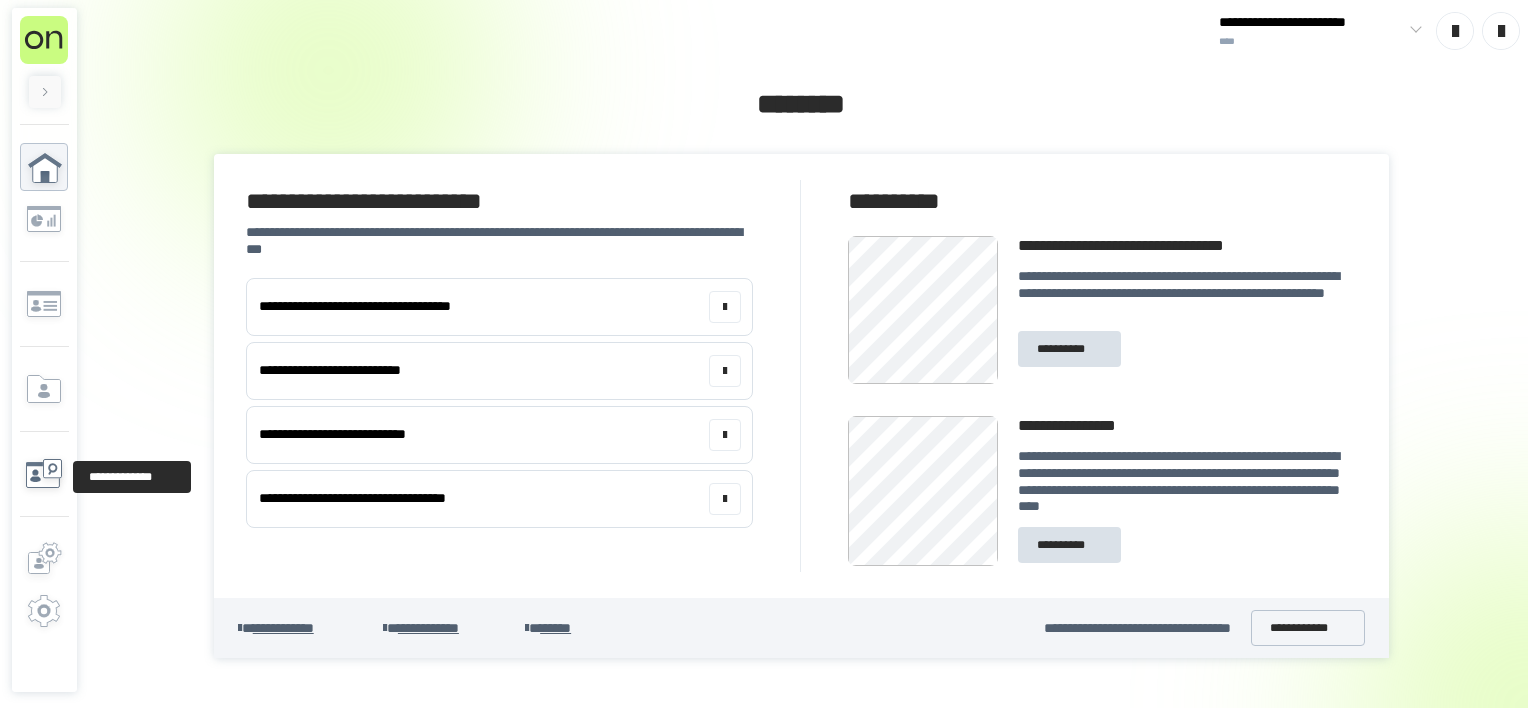 click 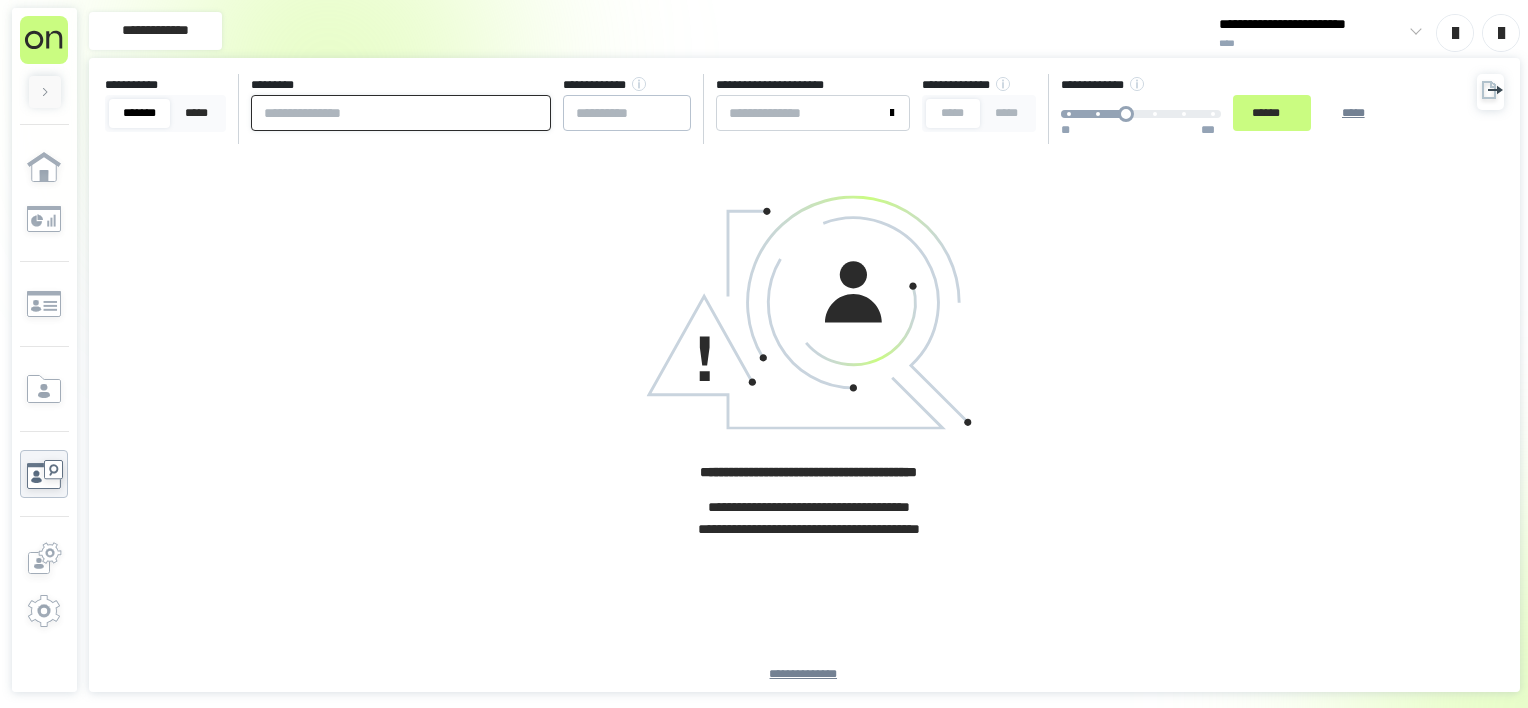 click at bounding box center [401, 113] 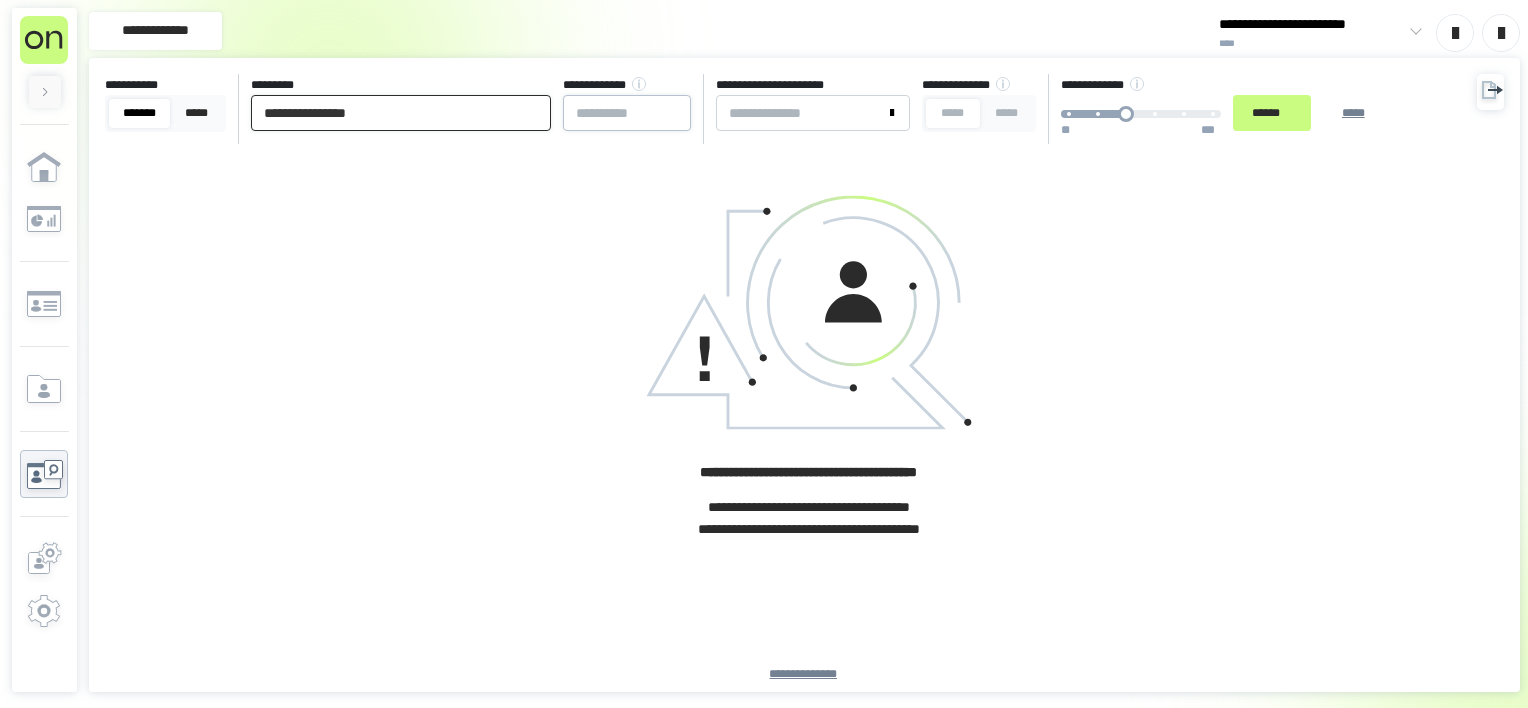 type on "**********" 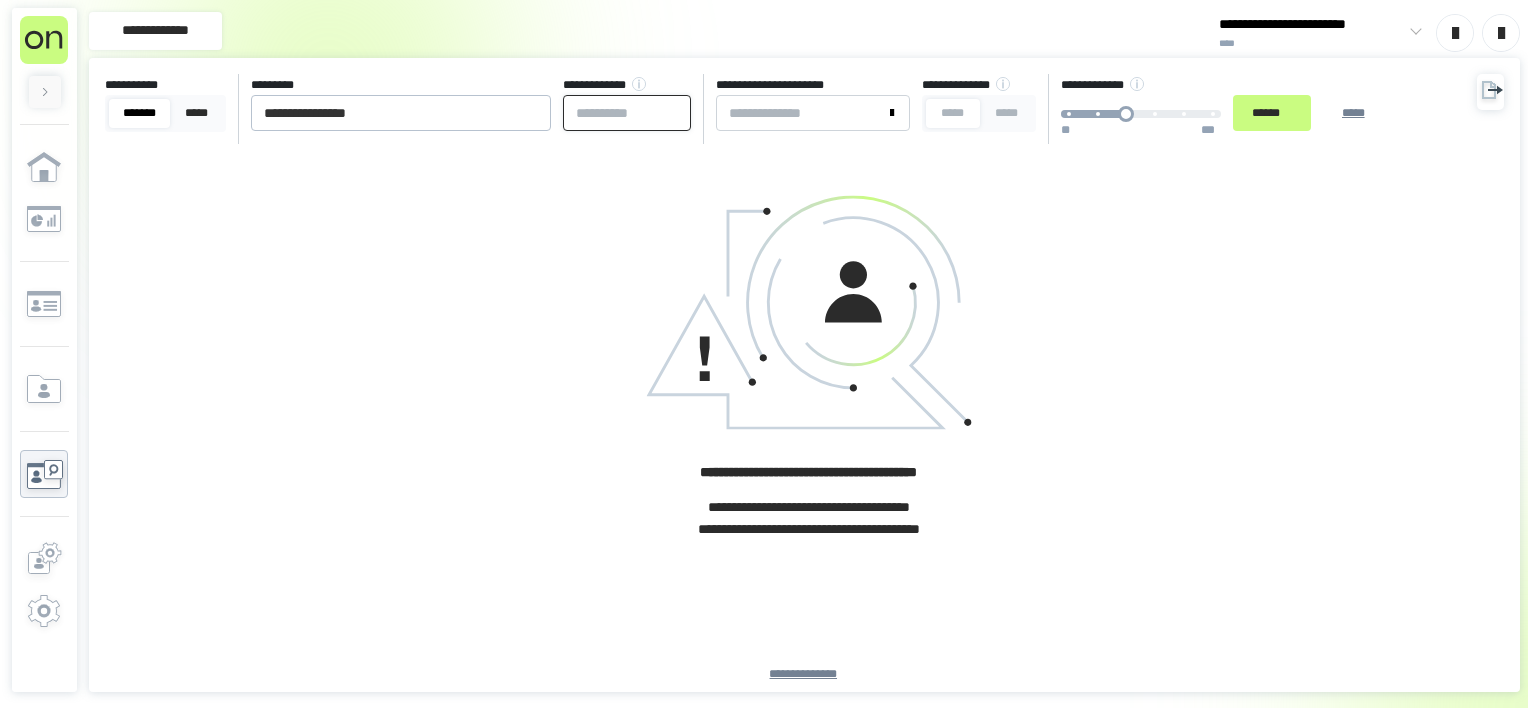 click at bounding box center (627, 113) 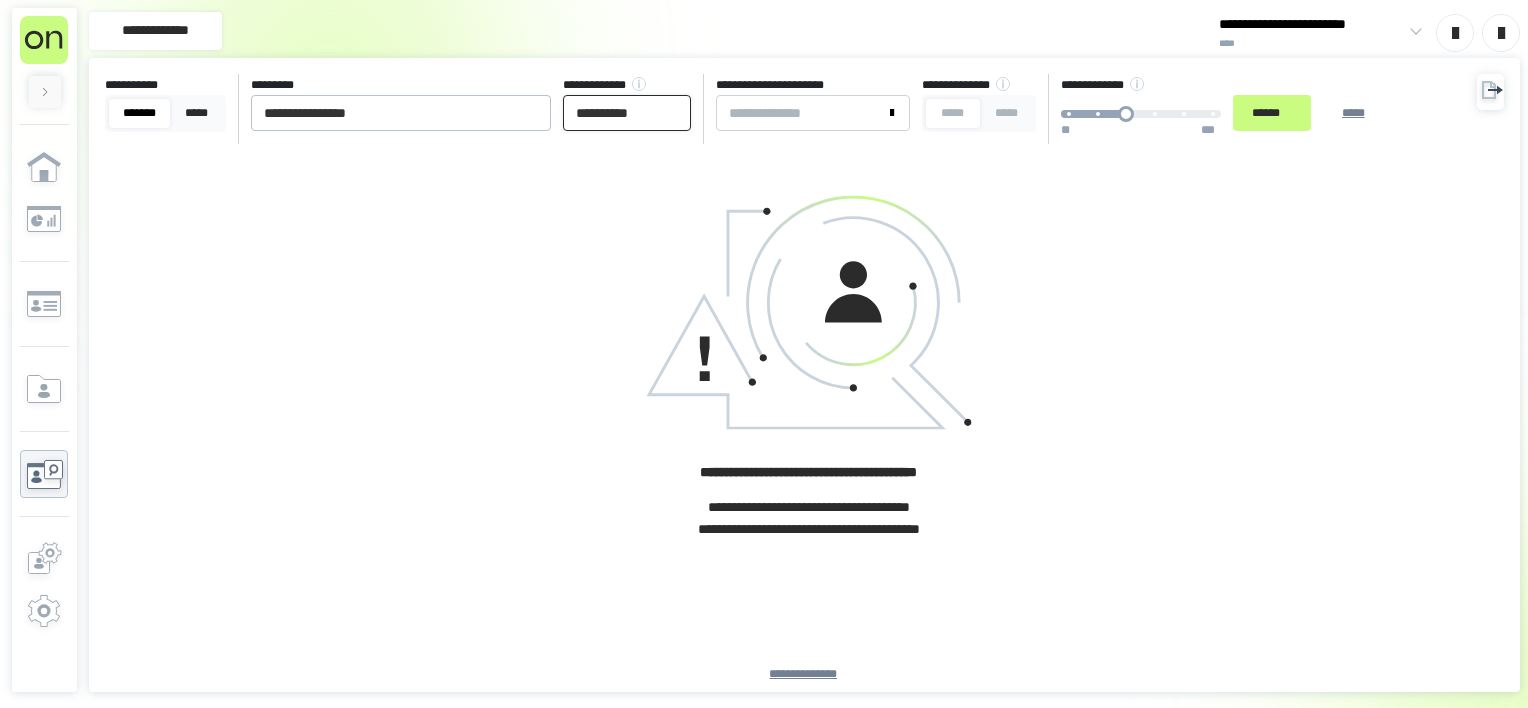 type on "**********" 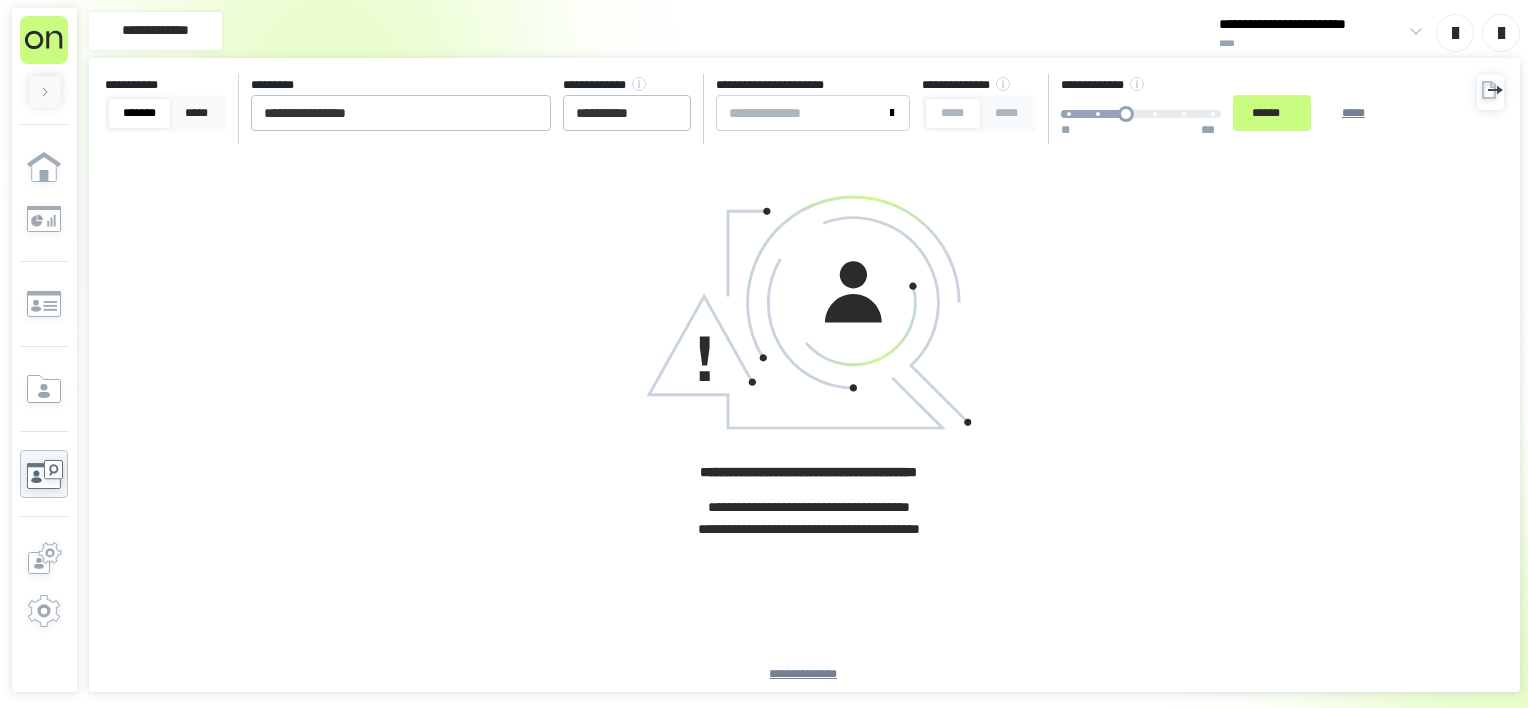 click on "***" at bounding box center (1224, 125) 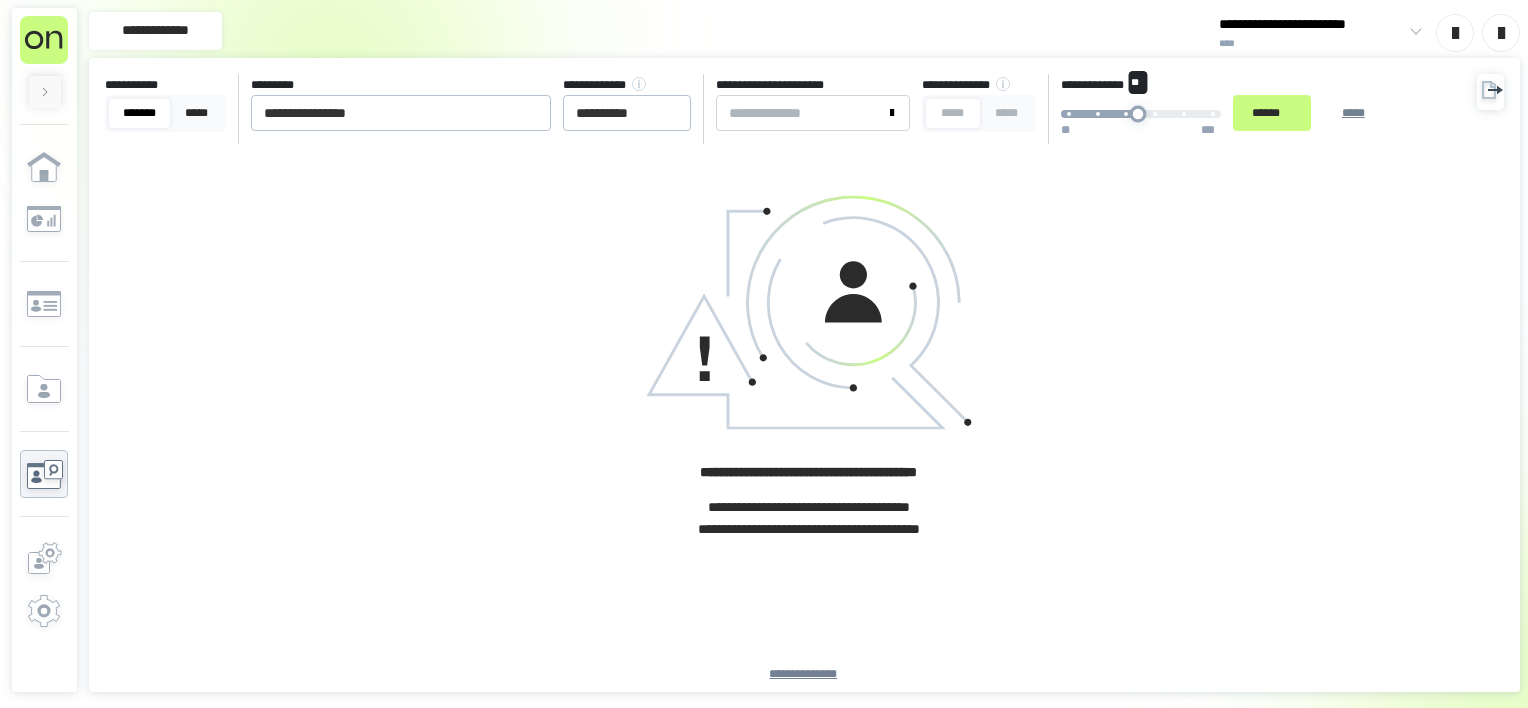drag, startPoint x: 1236, startPoint y: 120, endPoint x: 1188, endPoint y: 122, distance: 48.04165 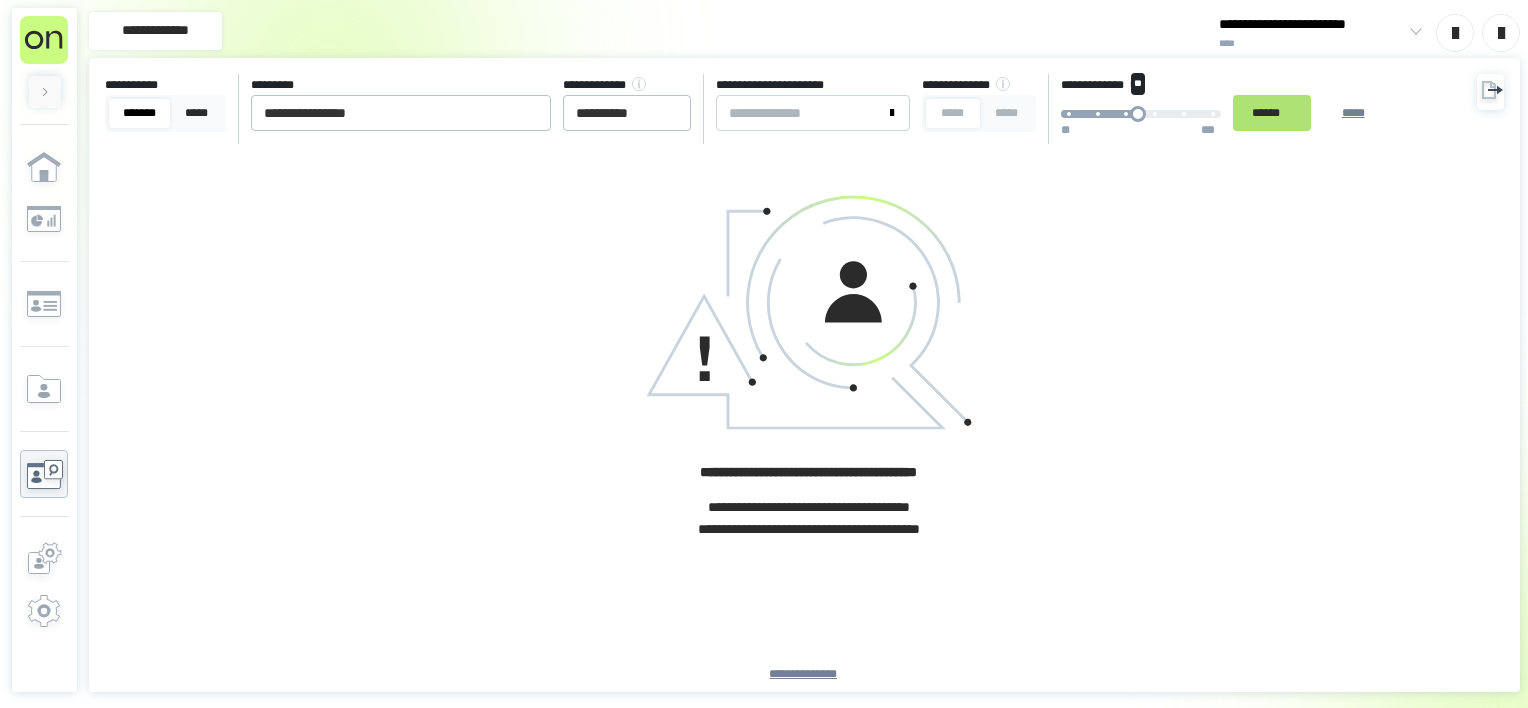 click on "******" at bounding box center [1272, 113] 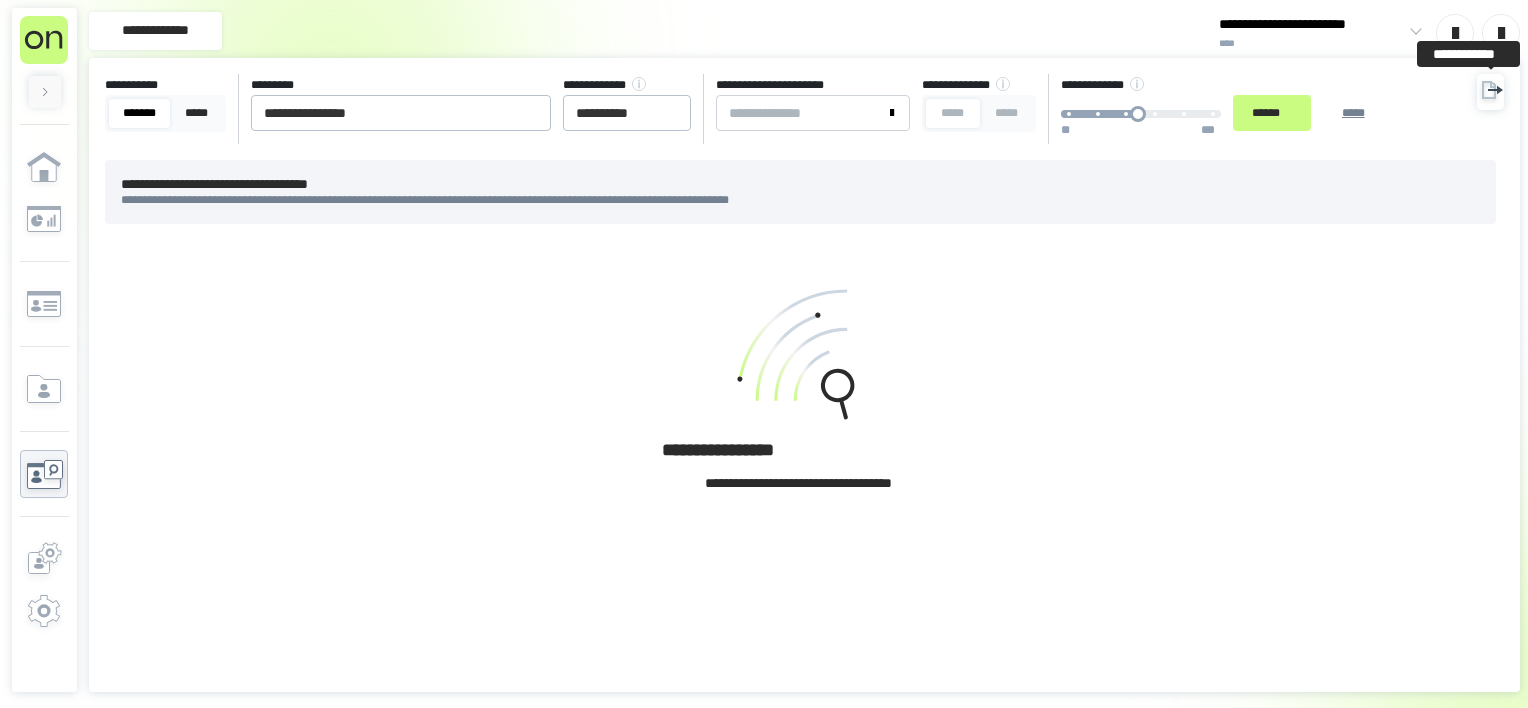click 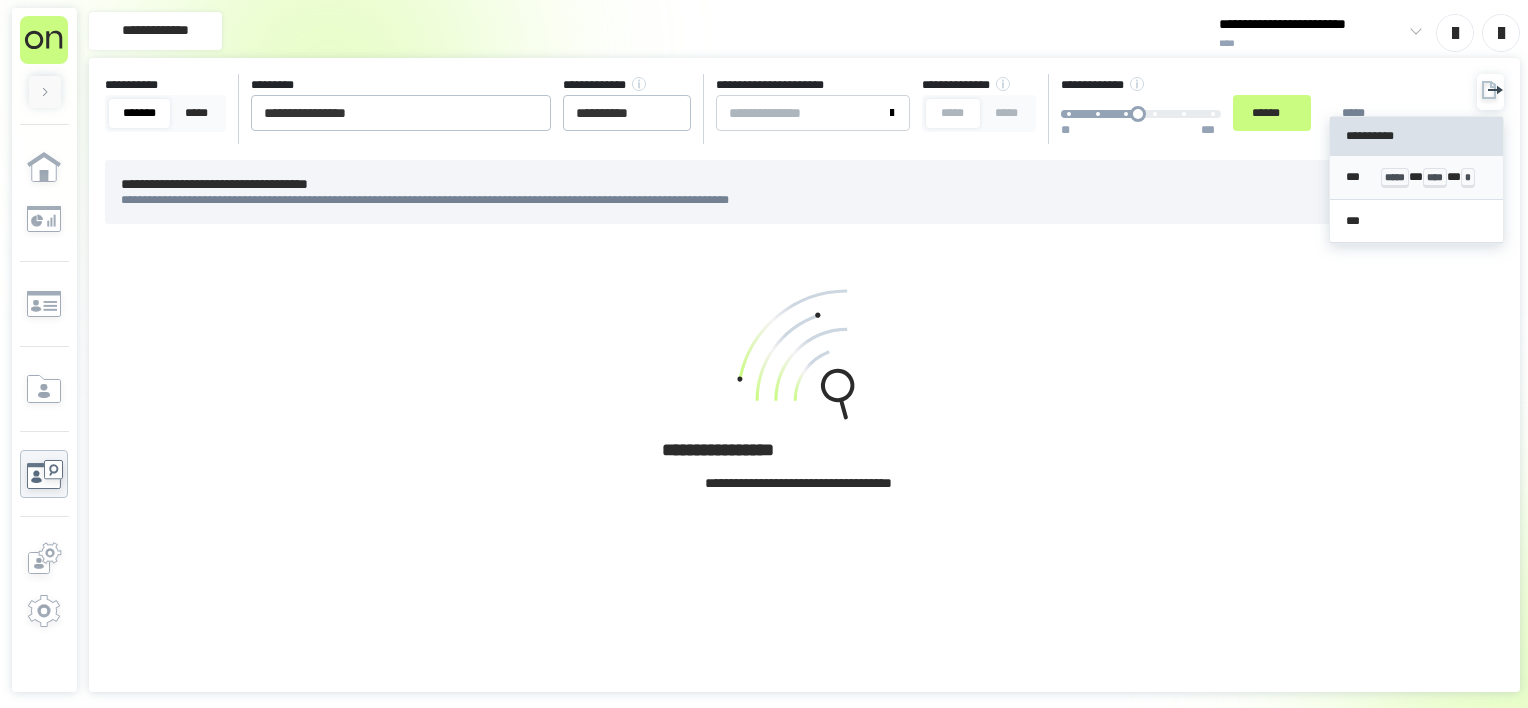 click on "*** ***** * **** *   *" at bounding box center (1417, 178) 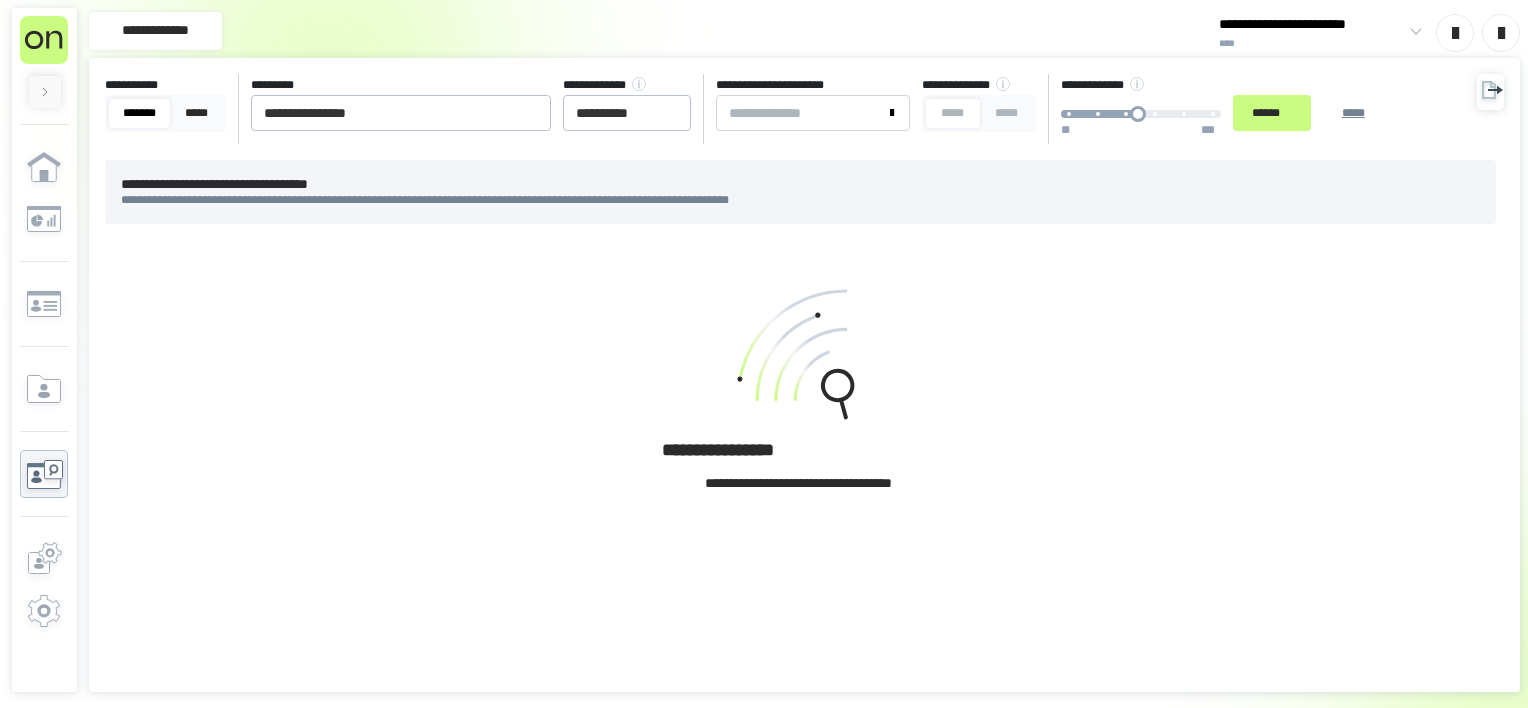 click on "*******" at bounding box center [139, 113] 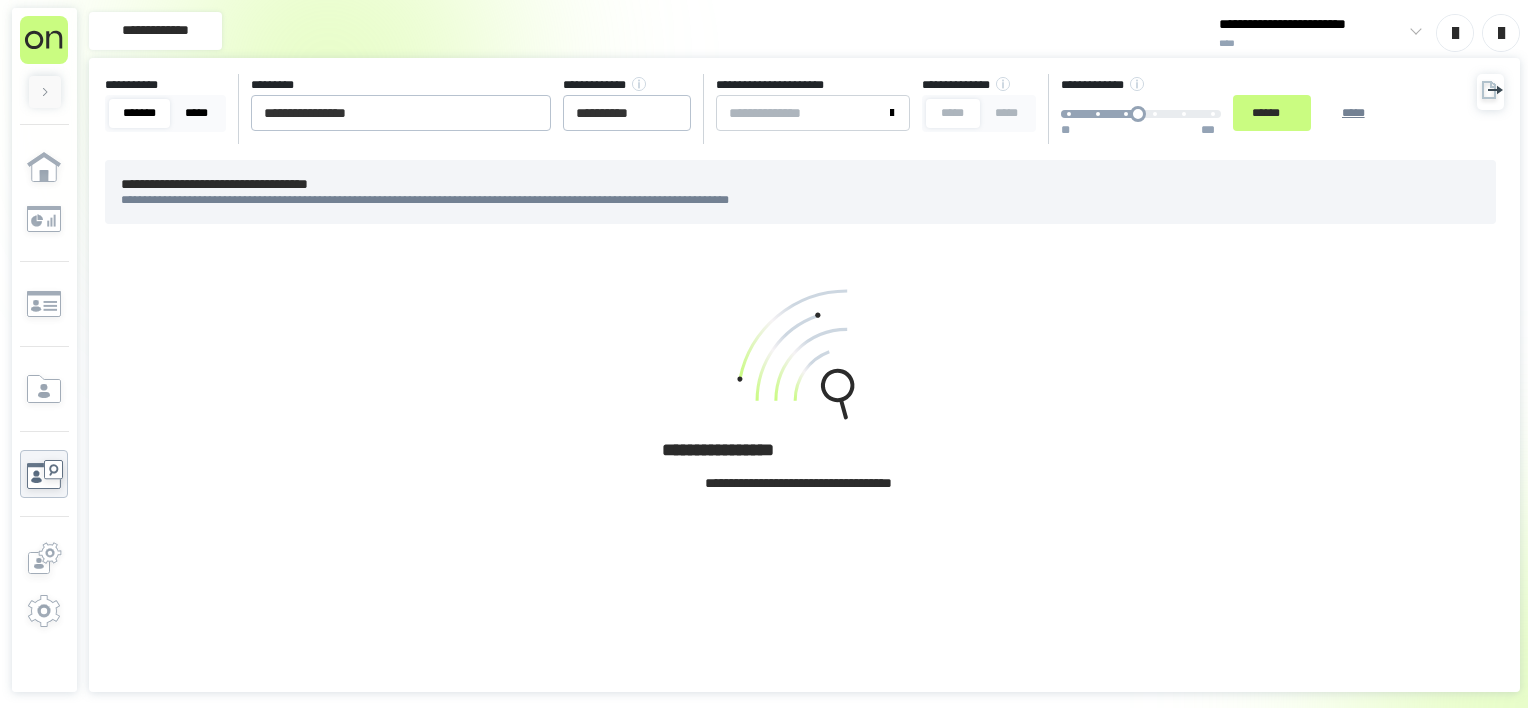 click on "*****" at bounding box center [196, 113] 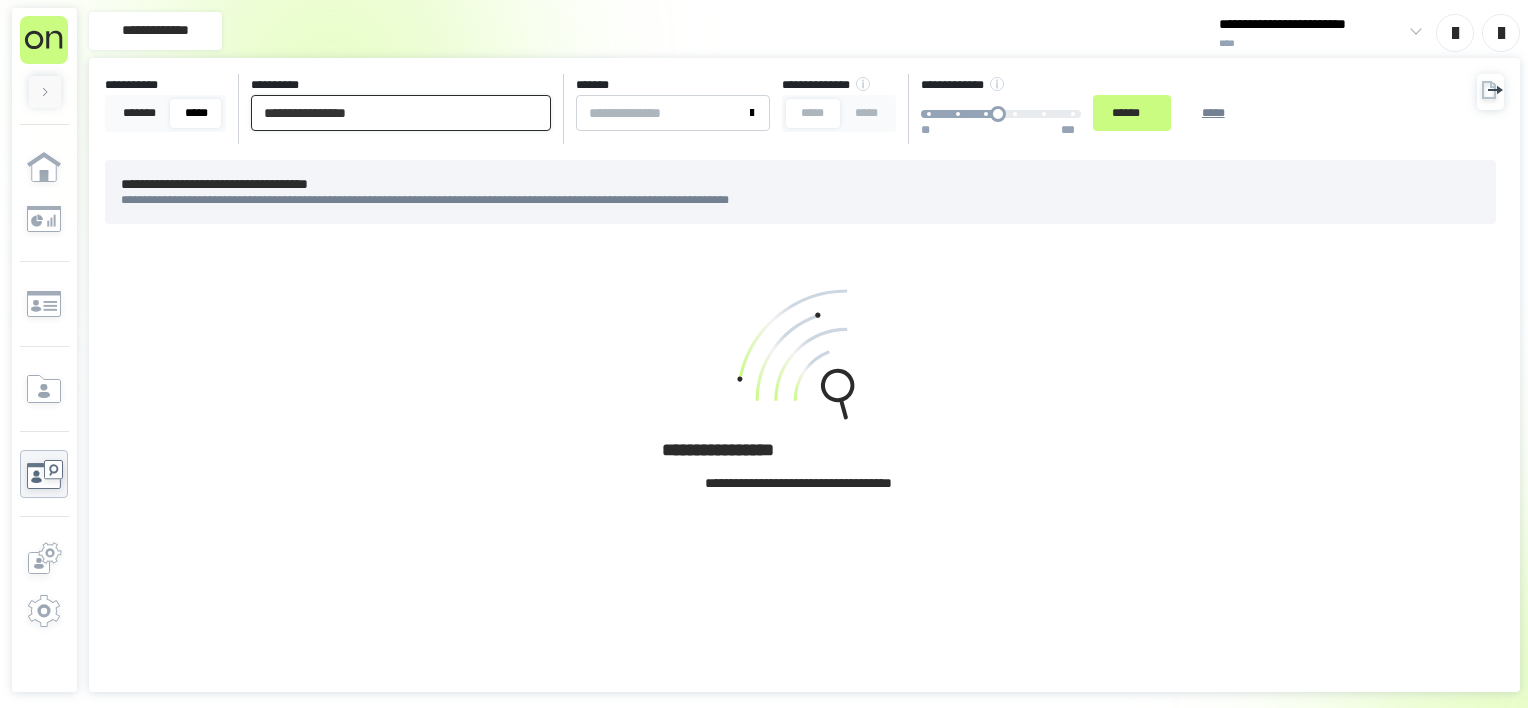 drag, startPoint x: 412, startPoint y: 109, endPoint x: 0, endPoint y: 116, distance: 412.05945 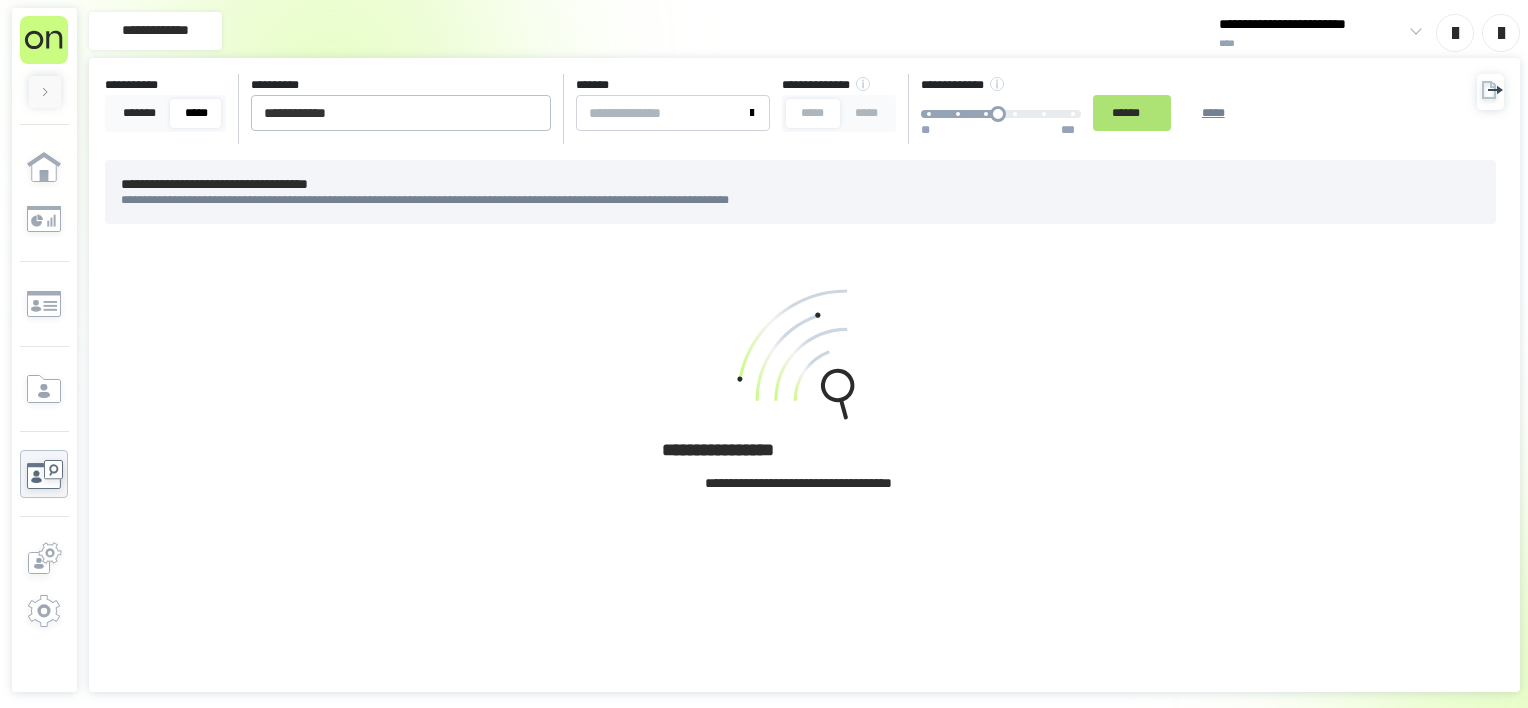 click on "******" at bounding box center (1132, 113) 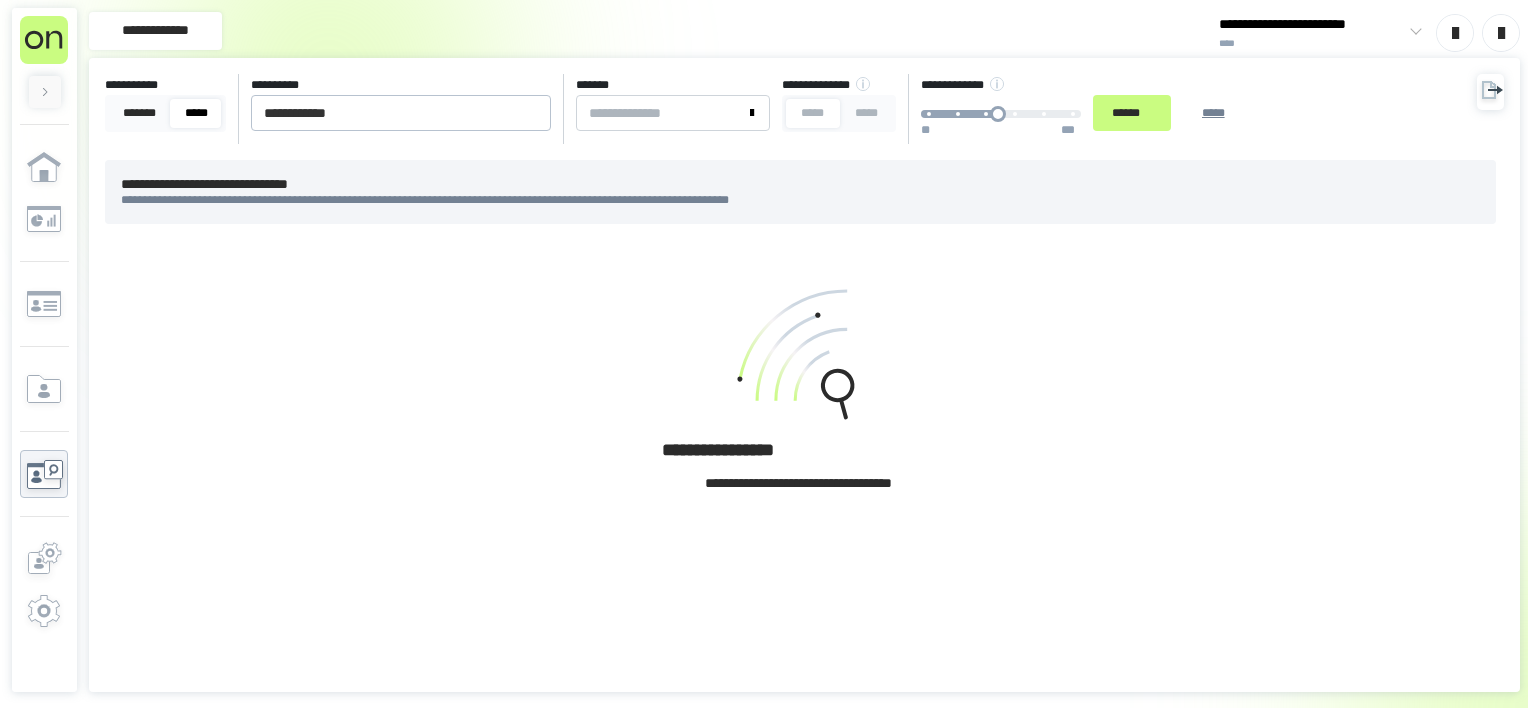 click on "**********" at bounding box center [804, 109] 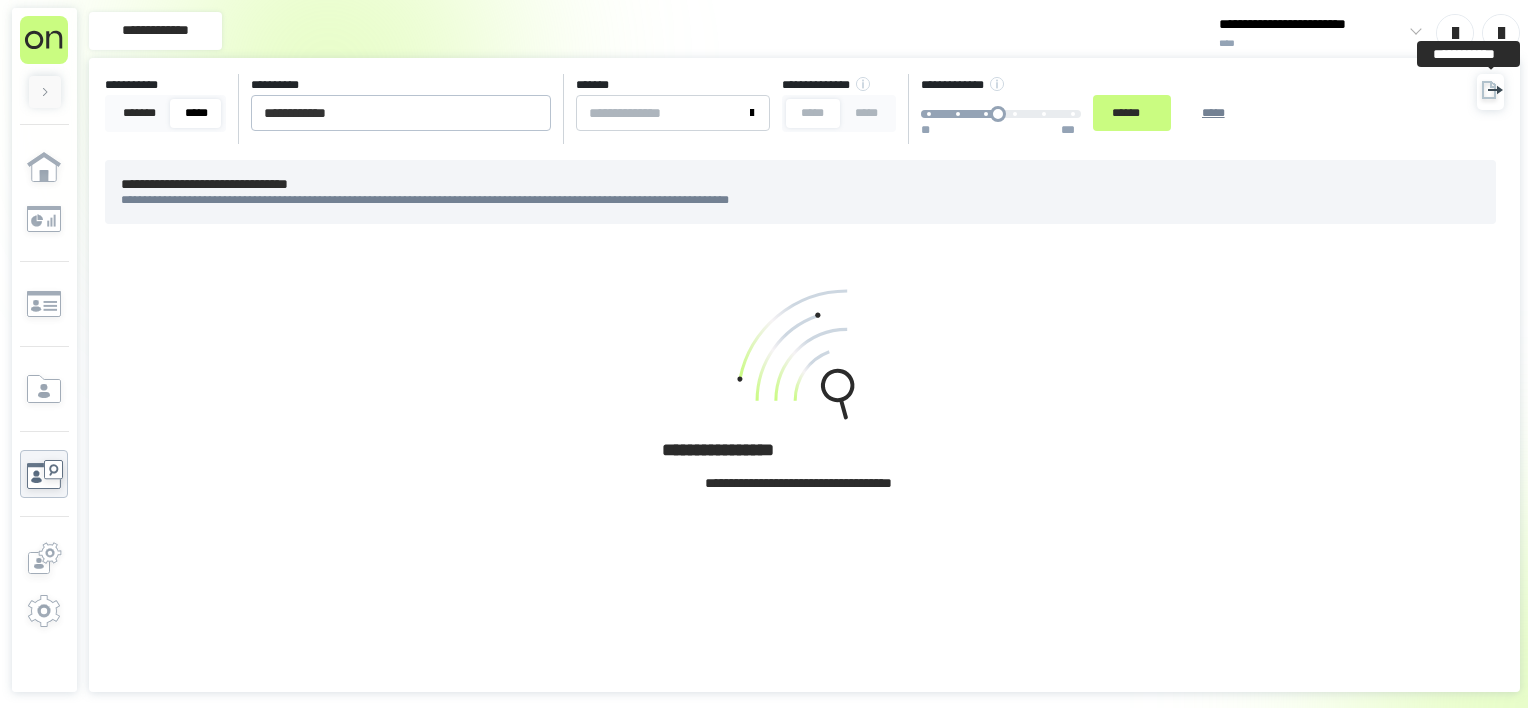click 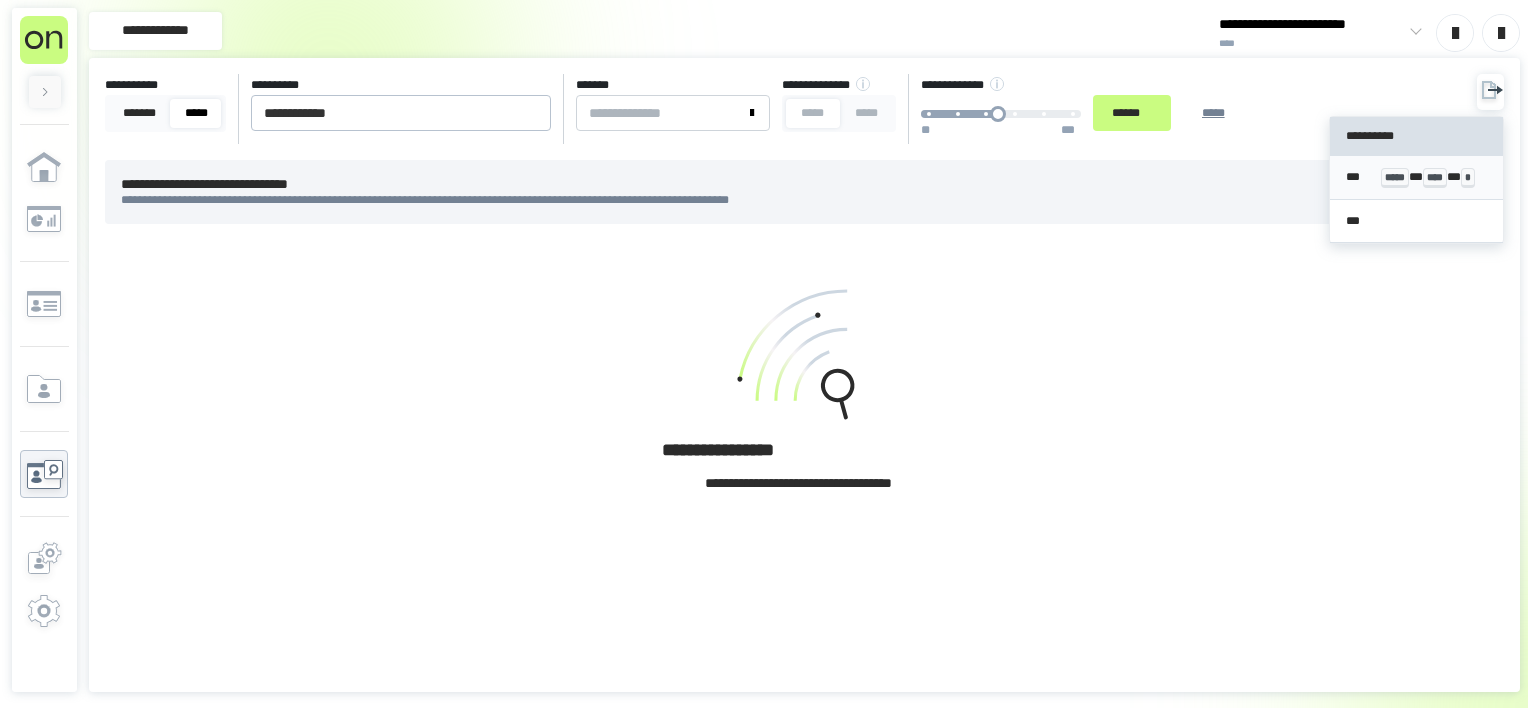 click on "***** * **** *   *" at bounding box center [1434, 177] 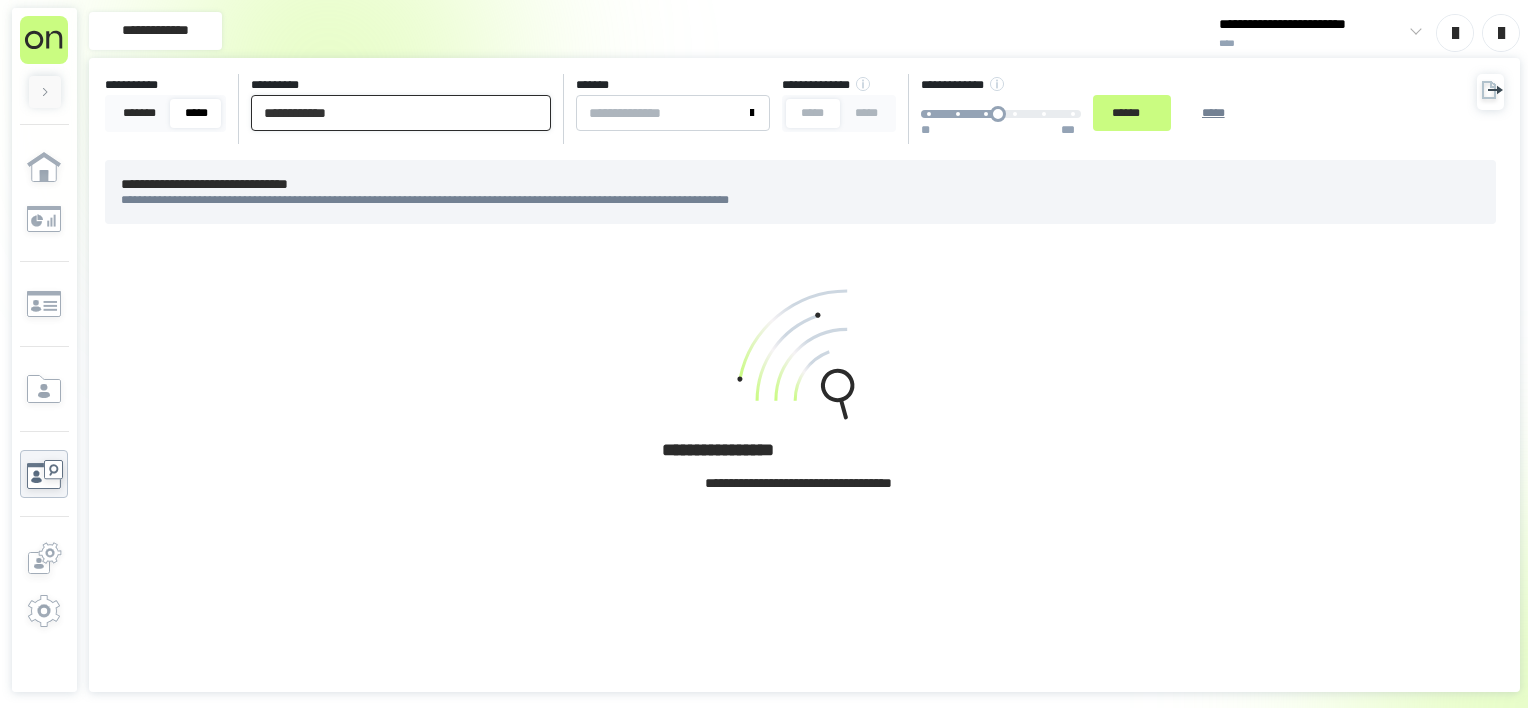 drag, startPoint x: 410, startPoint y: 100, endPoint x: 0, endPoint y: 116, distance: 410.31207 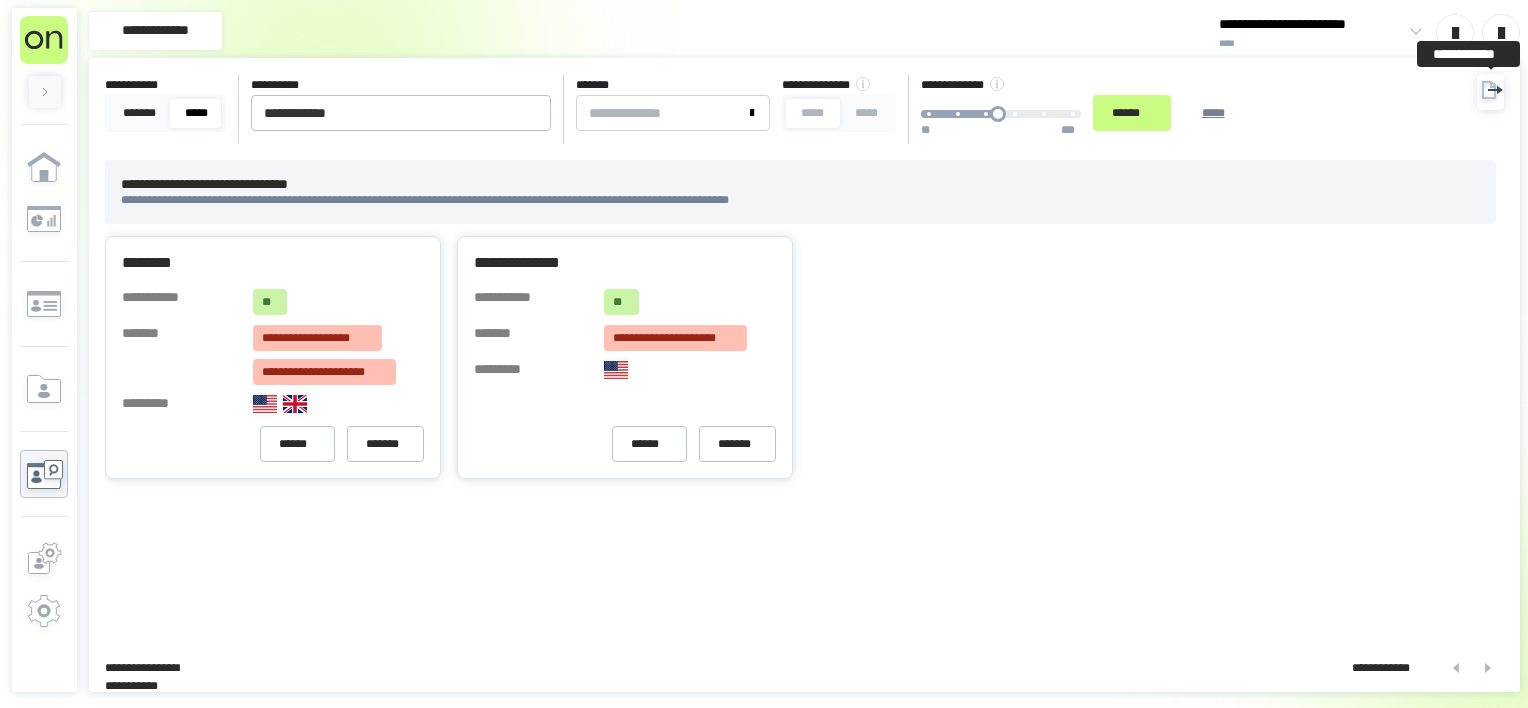 click 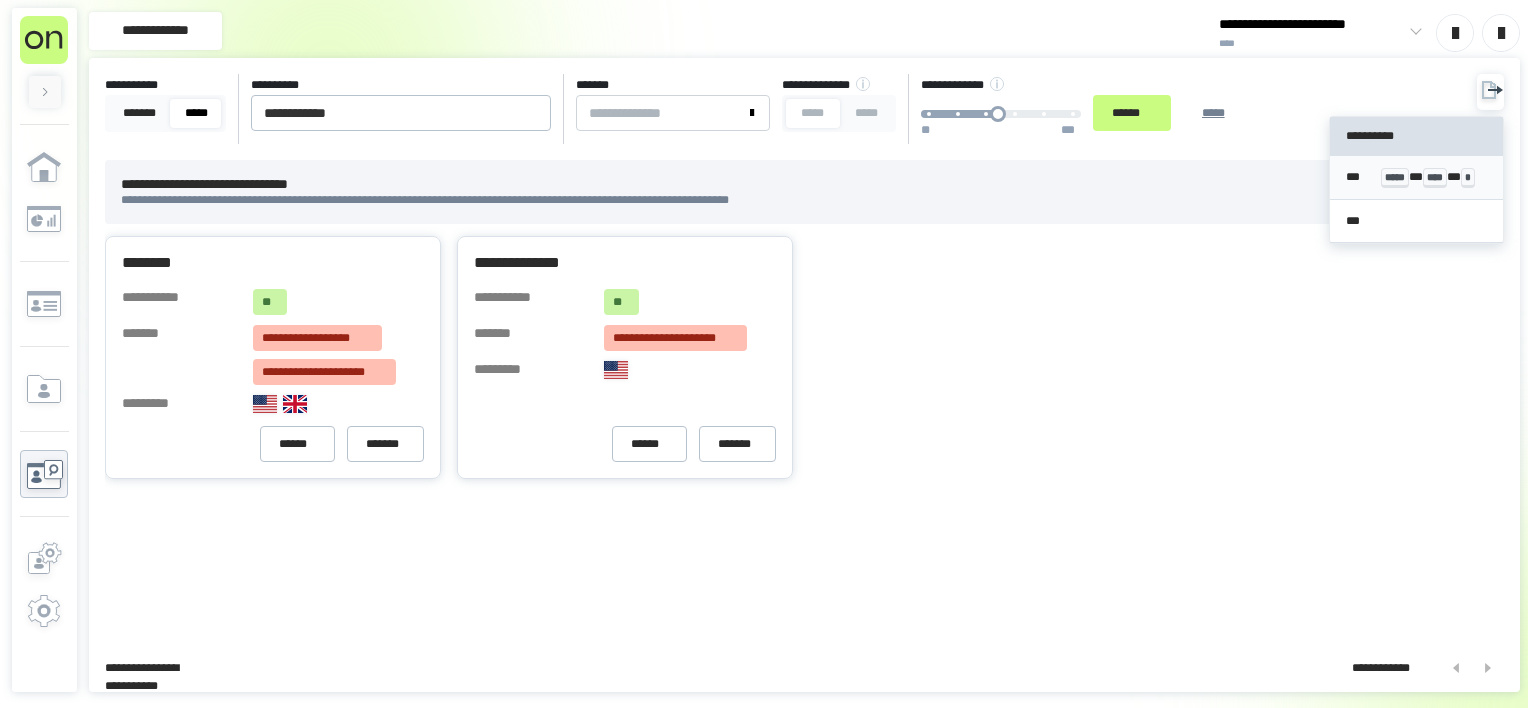 click on "***** * **** *   *" at bounding box center [1434, 177] 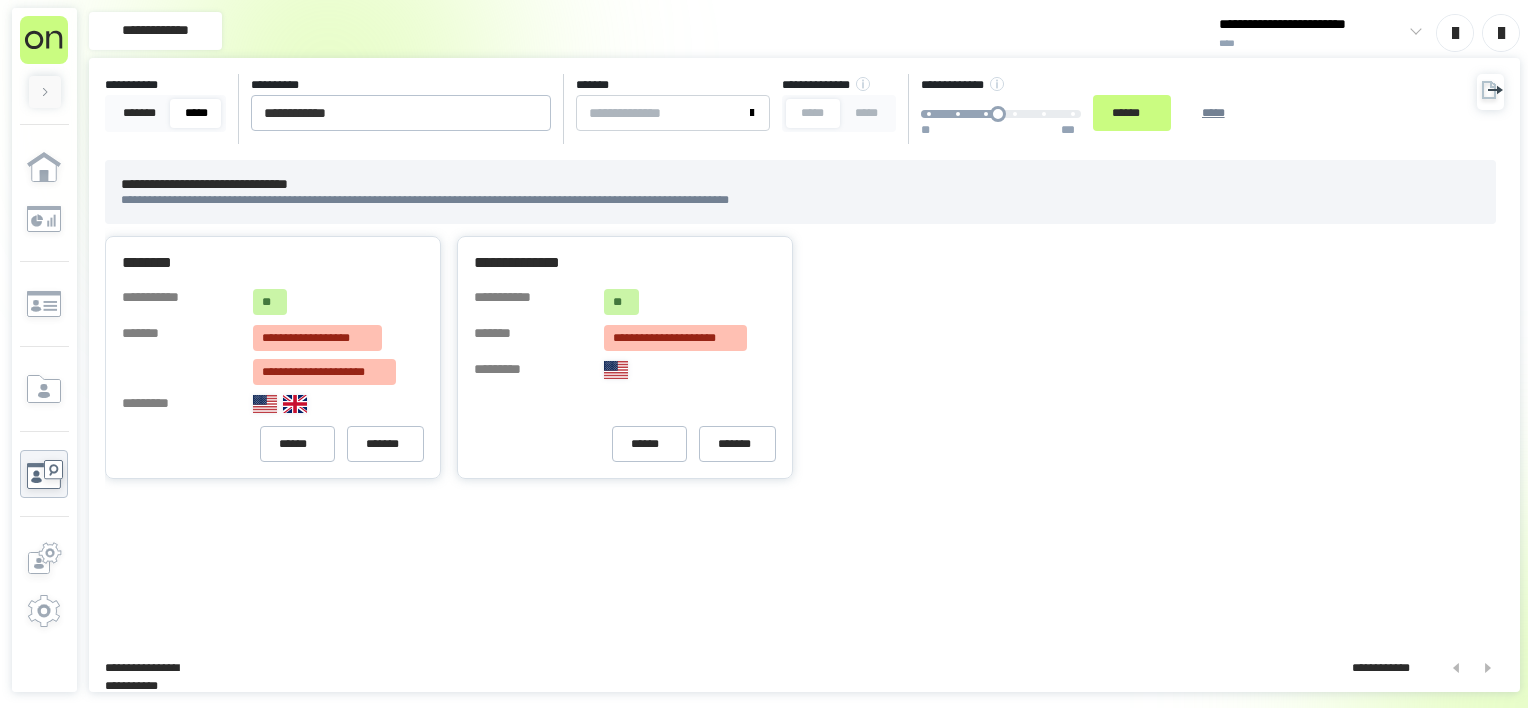 click on "**********" at bounding box center [800, 357] 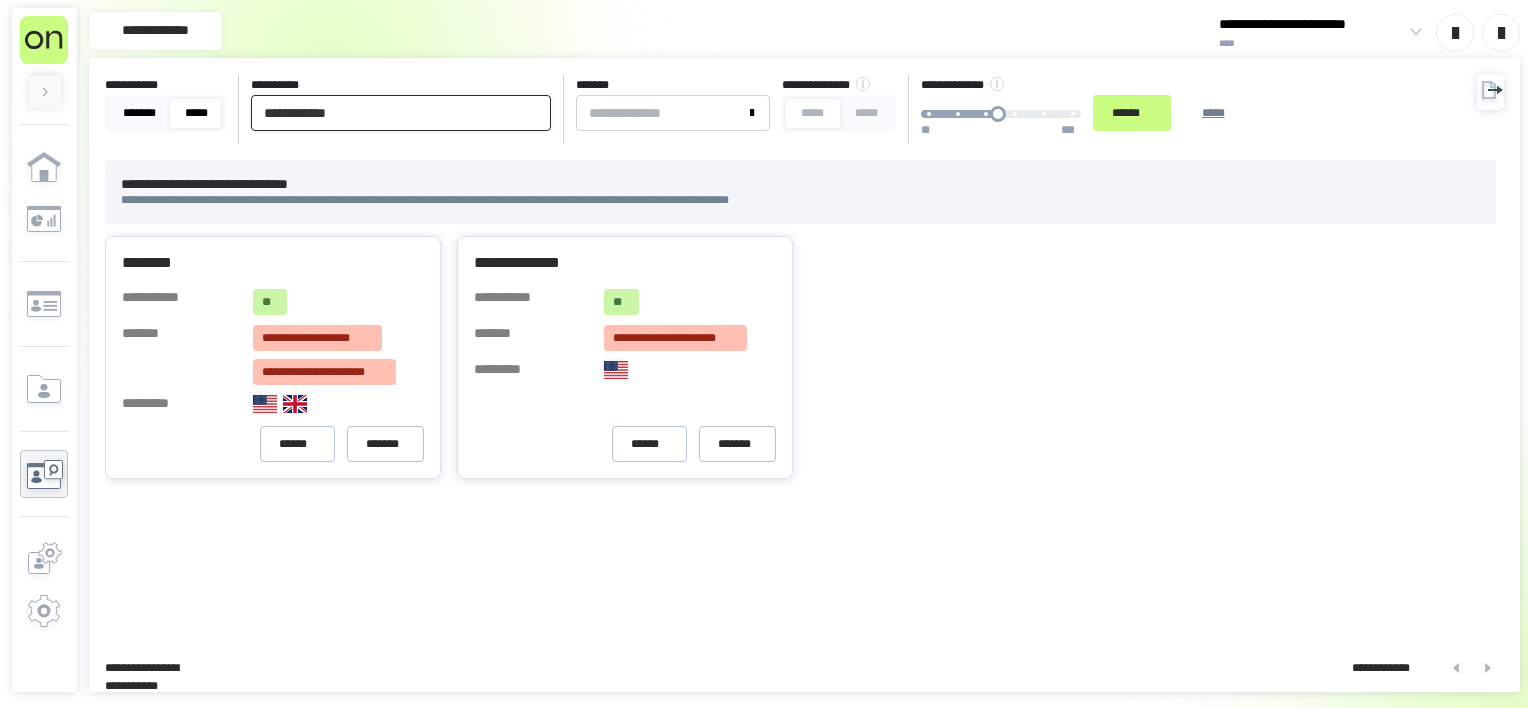 drag, startPoint x: 384, startPoint y: 112, endPoint x: 164, endPoint y: 120, distance: 220.1454 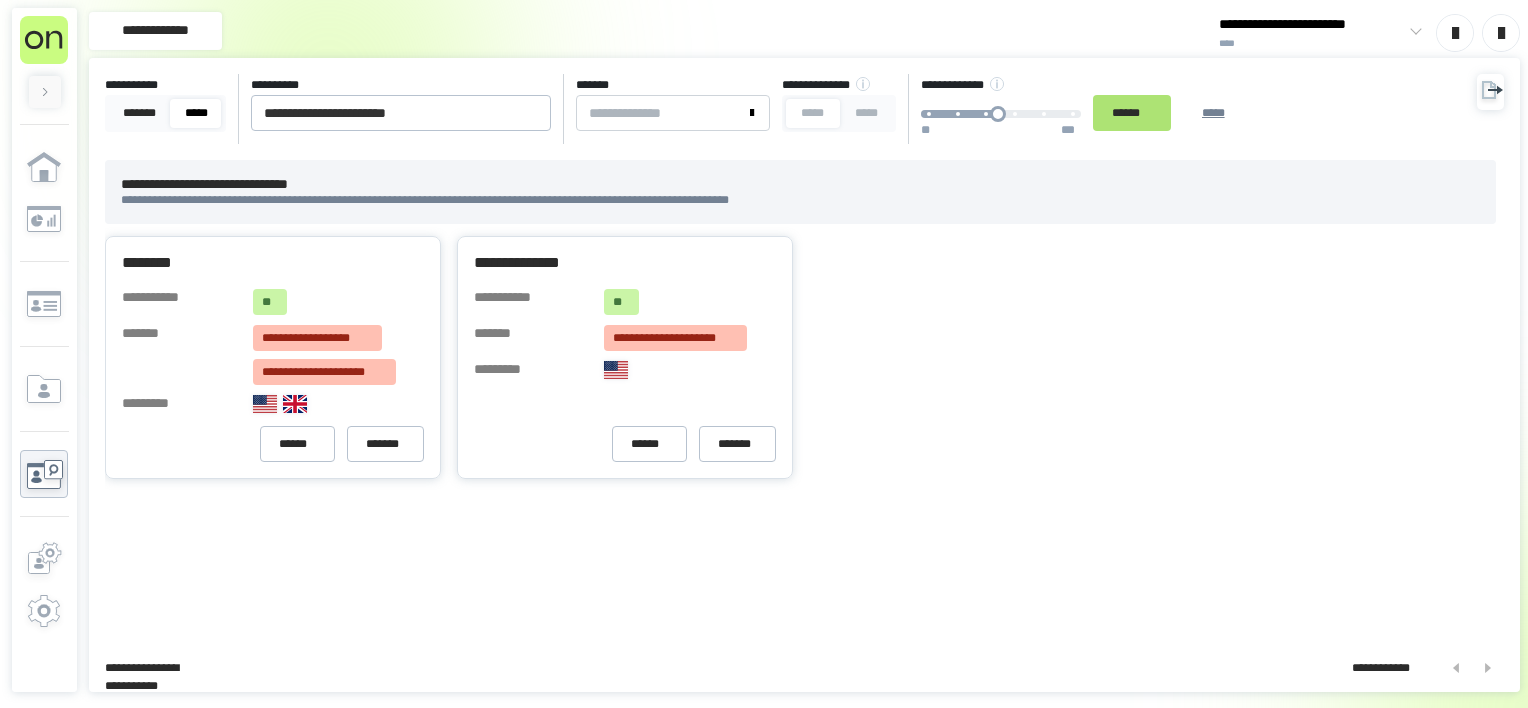 click on "******" at bounding box center [1132, 113] 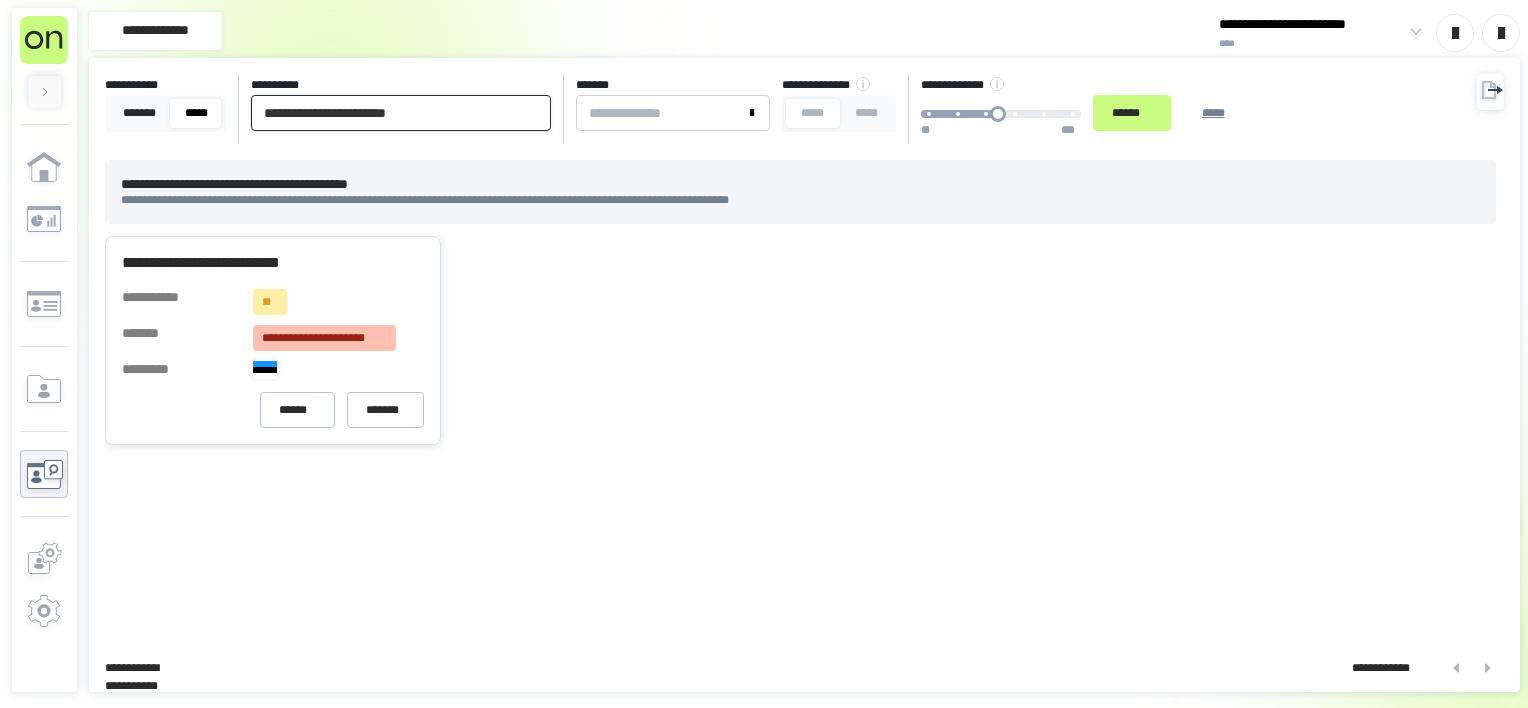 drag, startPoint x: 497, startPoint y: 110, endPoint x: 316, endPoint y: 124, distance: 181.54063 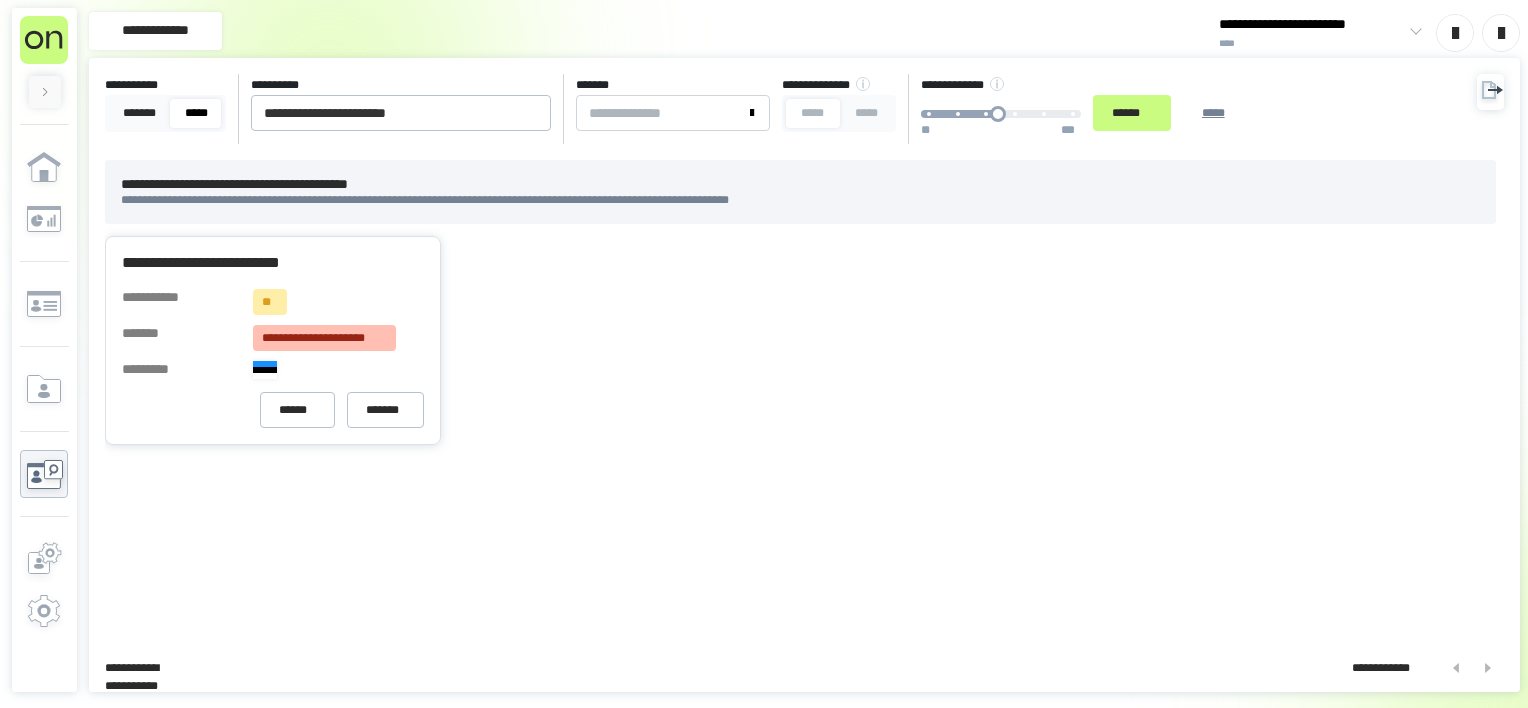 click on "**********" at bounding box center [800, 340] 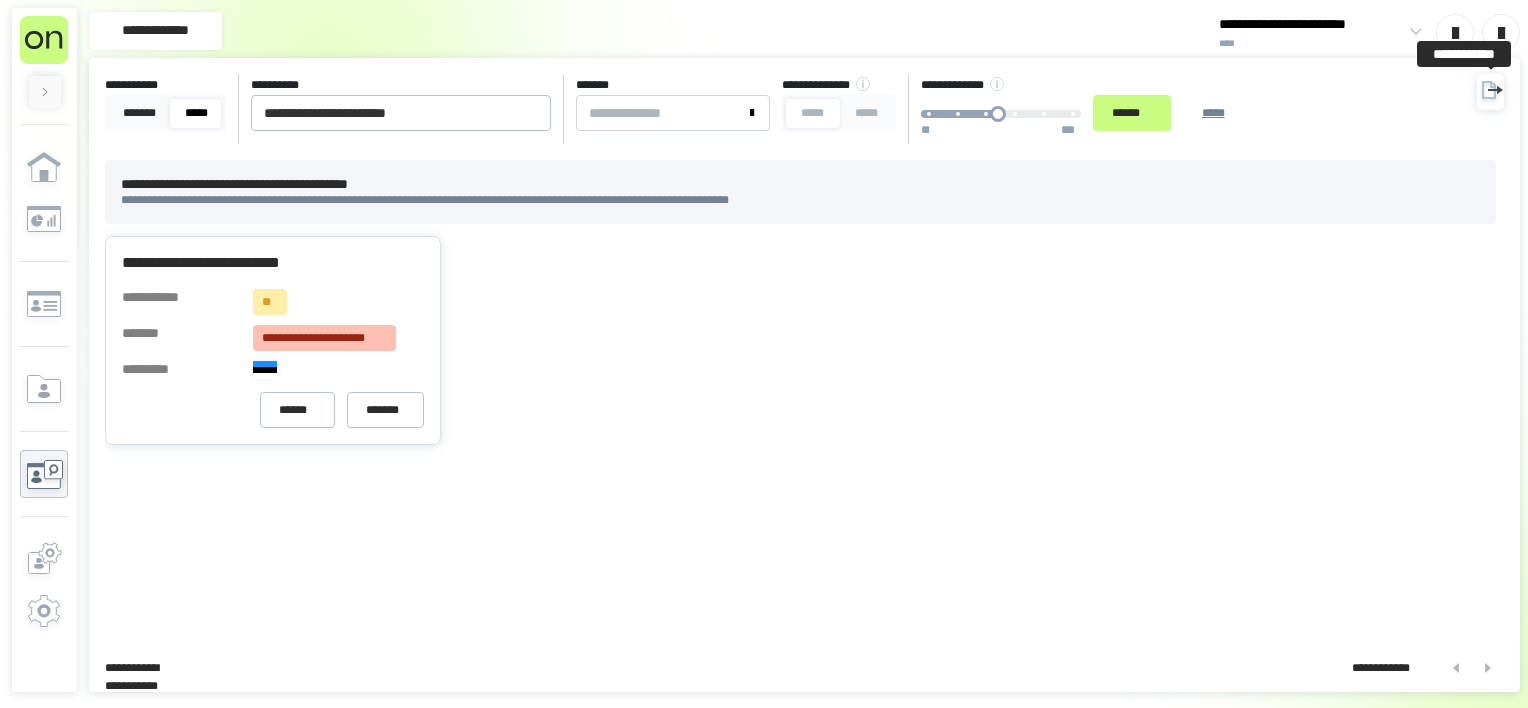 click 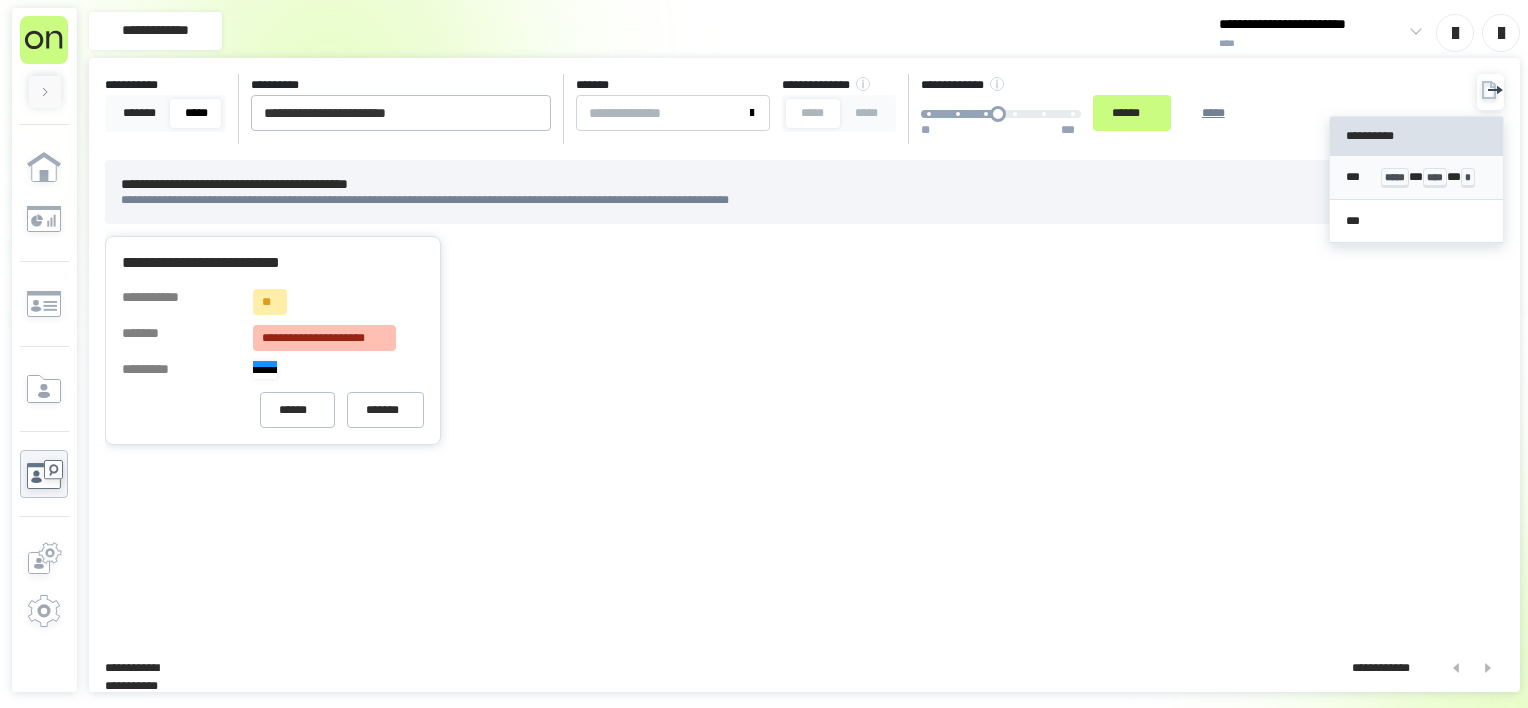 click on "*** ***** * **** *   *" at bounding box center (1417, 178) 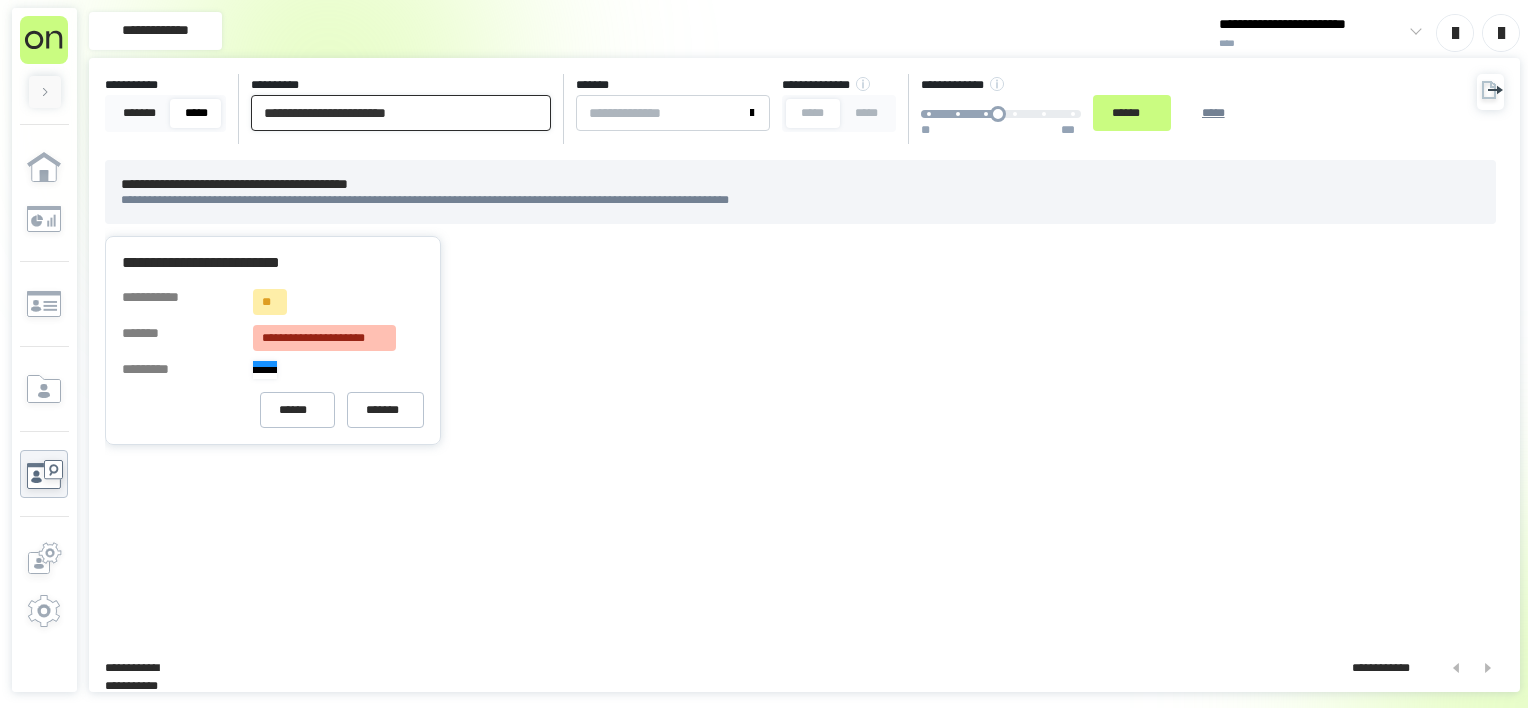 drag, startPoint x: 487, startPoint y: 115, endPoint x: 316, endPoint y: 142, distance: 173.11845 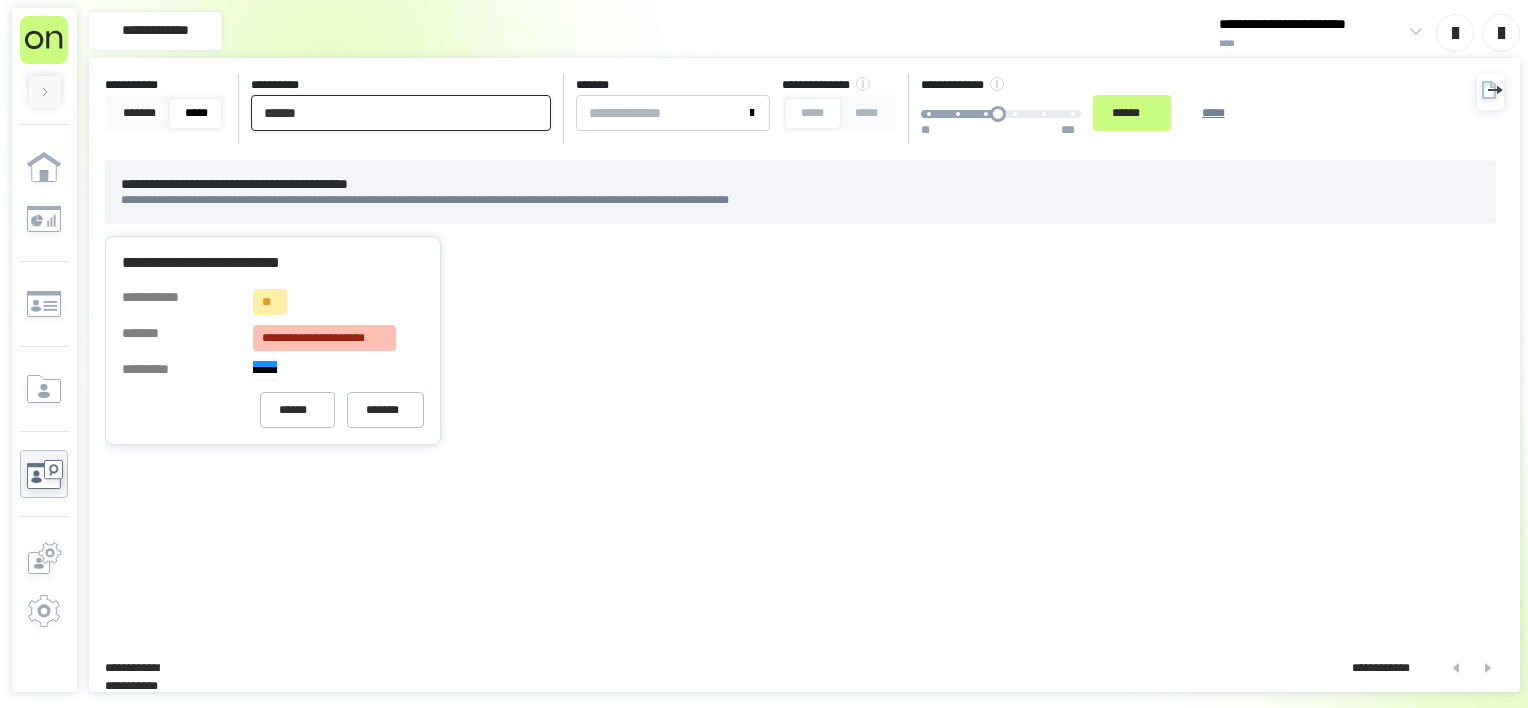 type on "******" 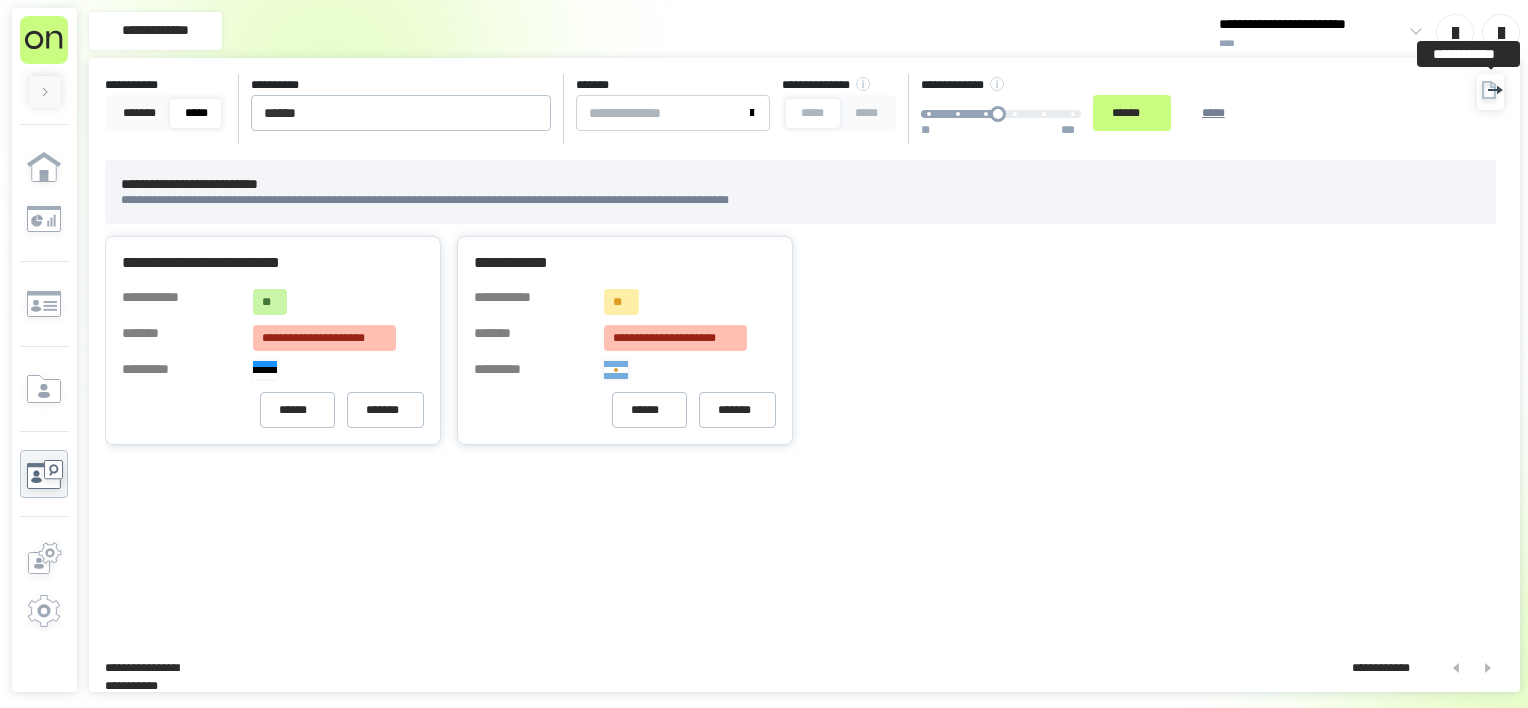 click 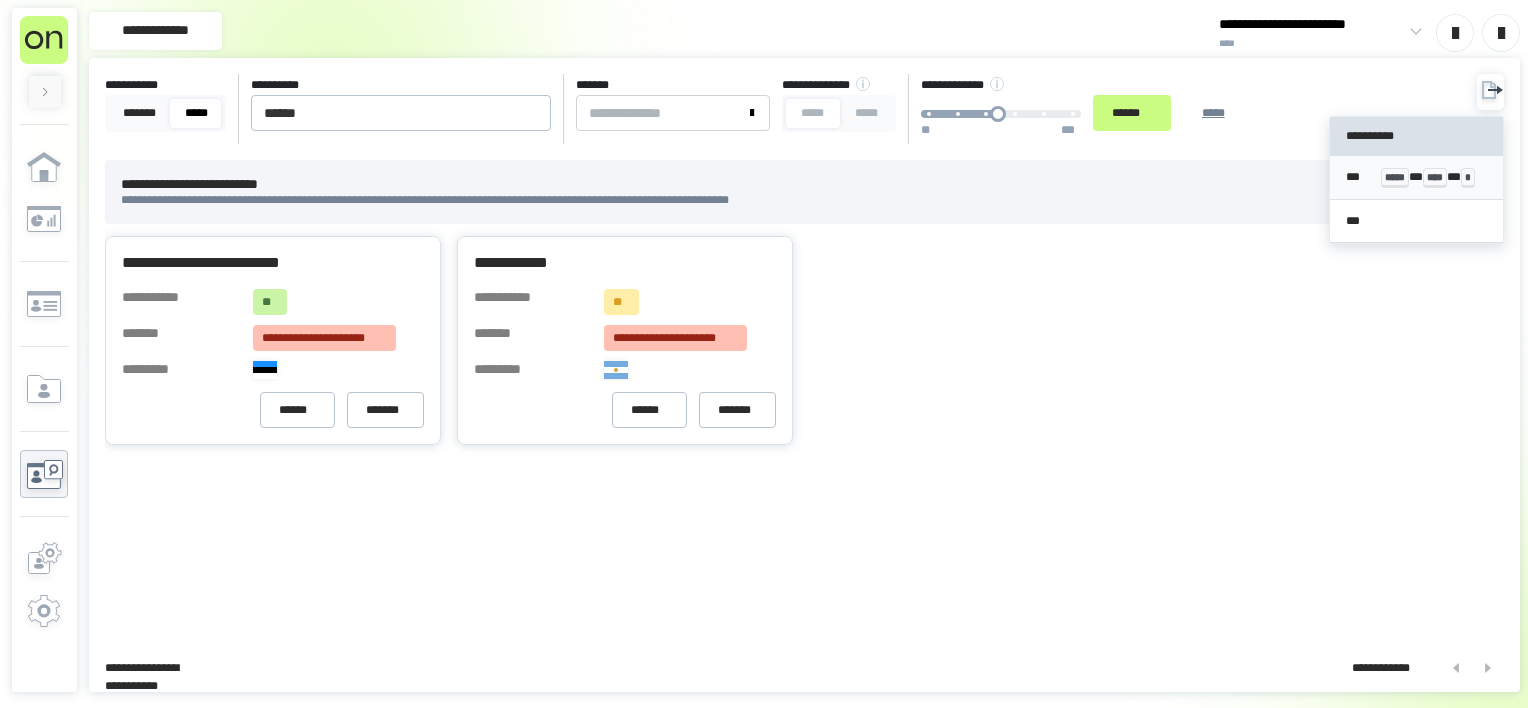 click on "****" at bounding box center (1435, 178) 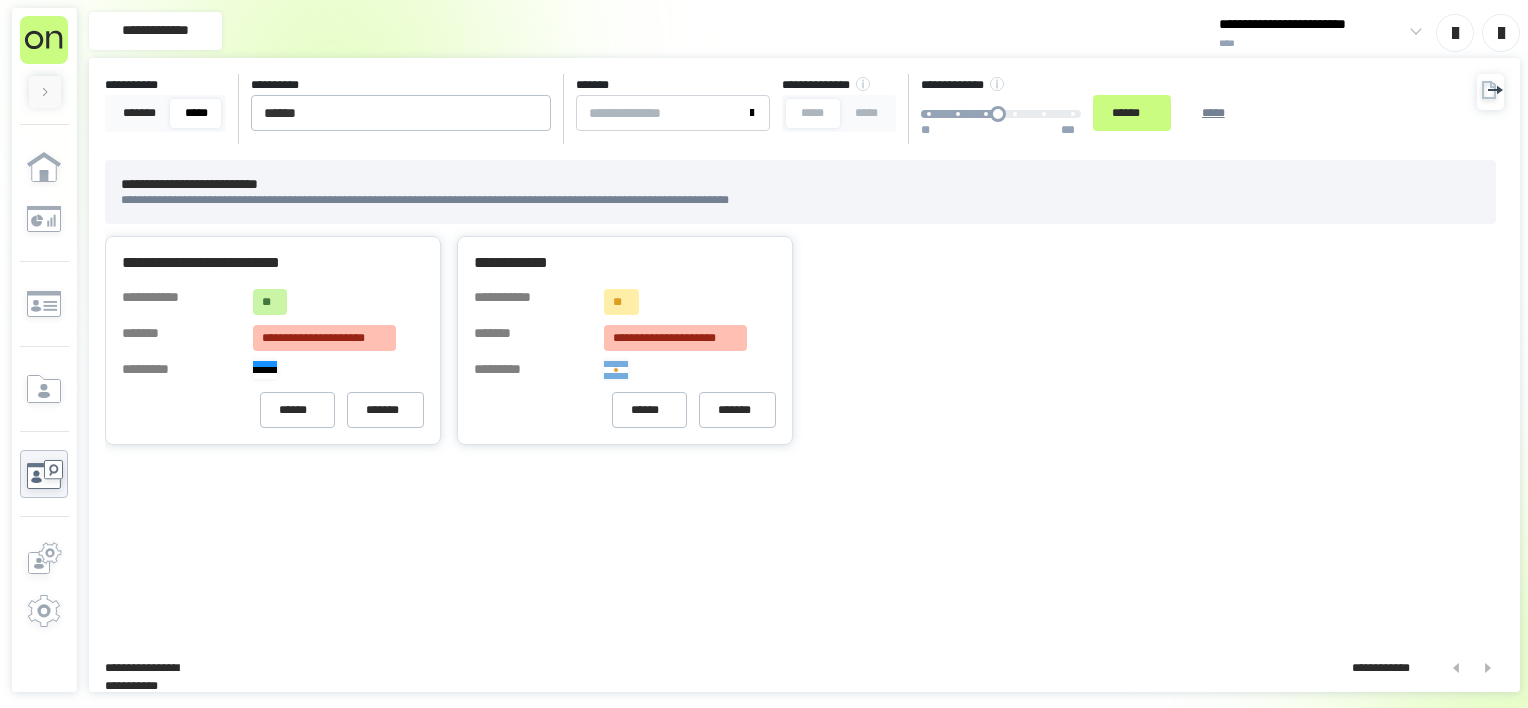 click on "**********" at bounding box center (800, 340) 